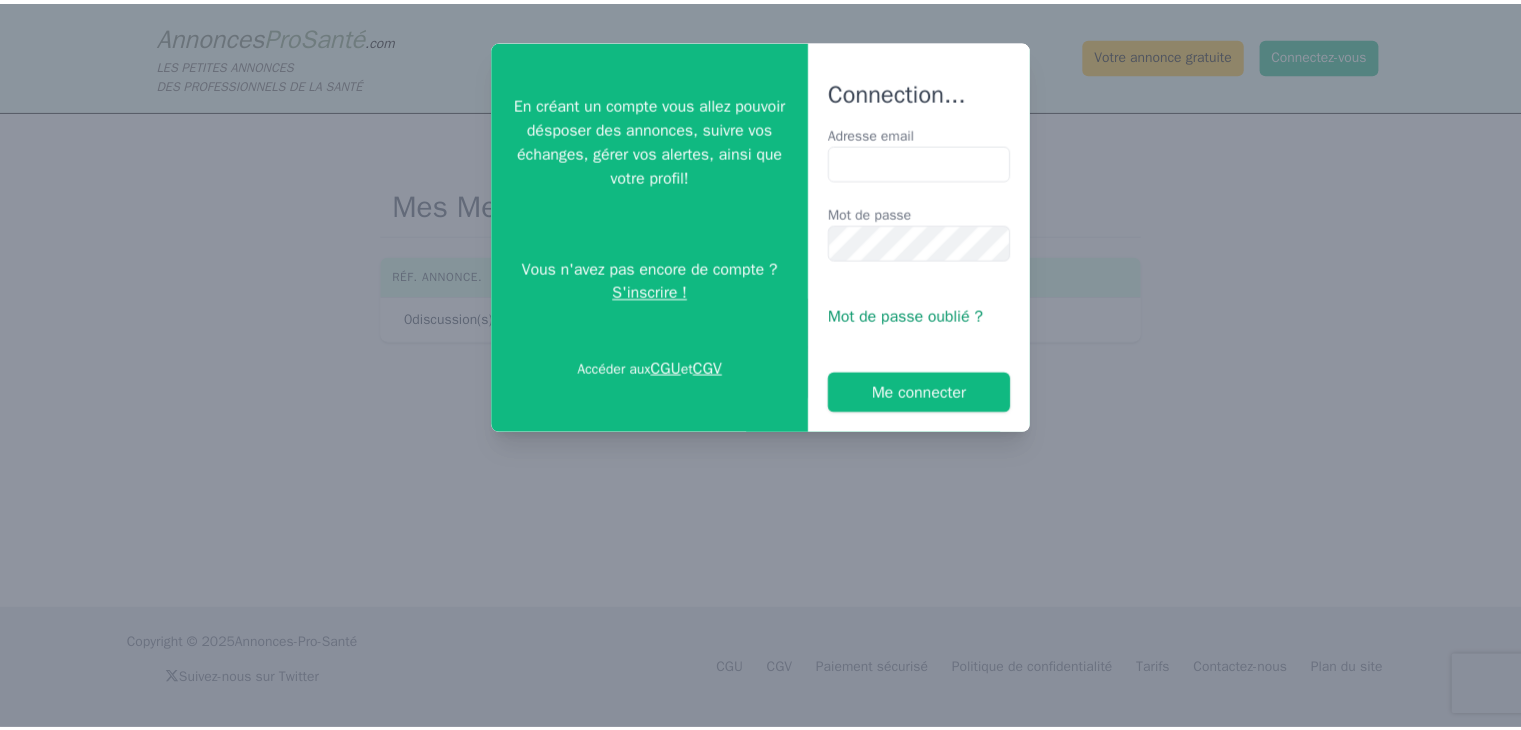 scroll, scrollTop: 0, scrollLeft: 0, axis: both 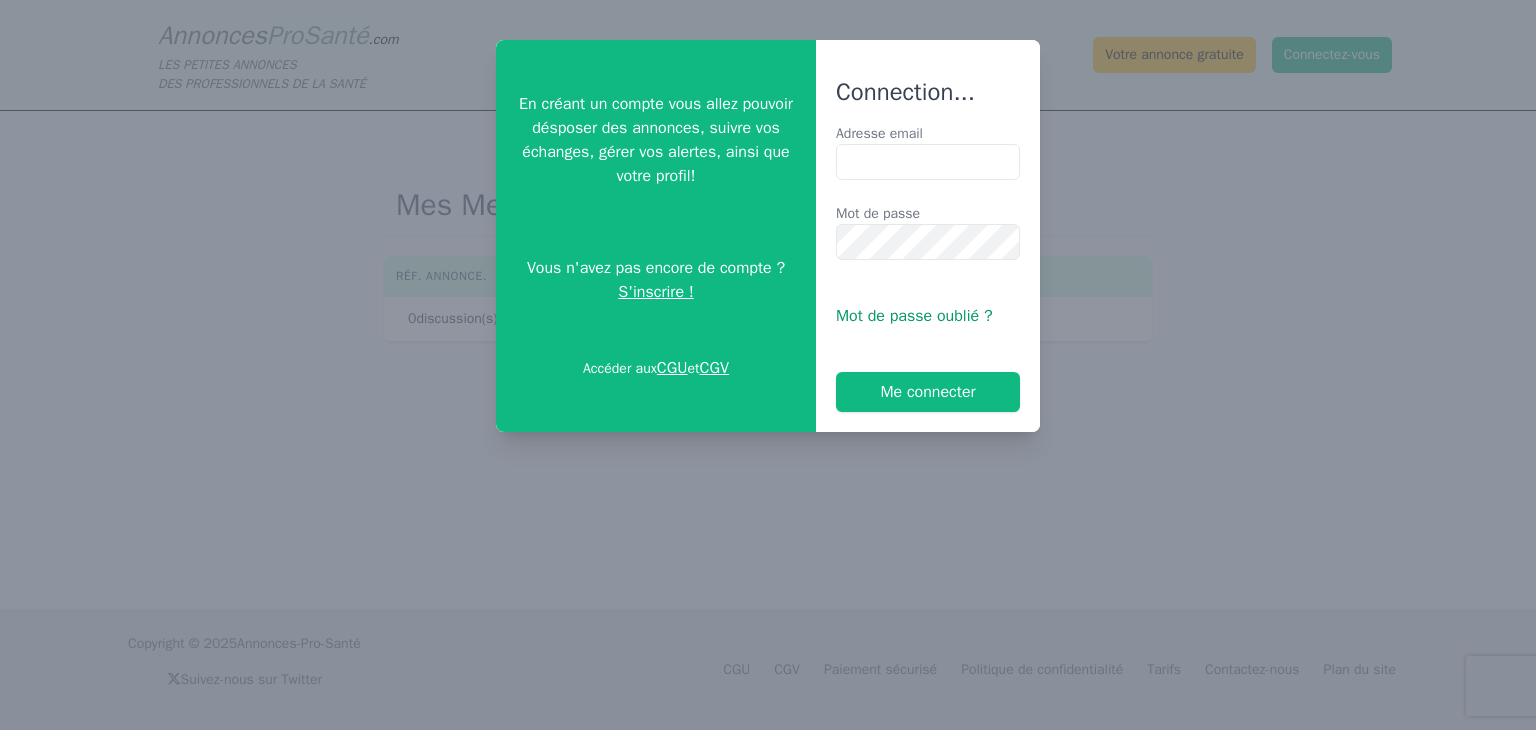 click on "Adresse email" at bounding box center [928, 162] 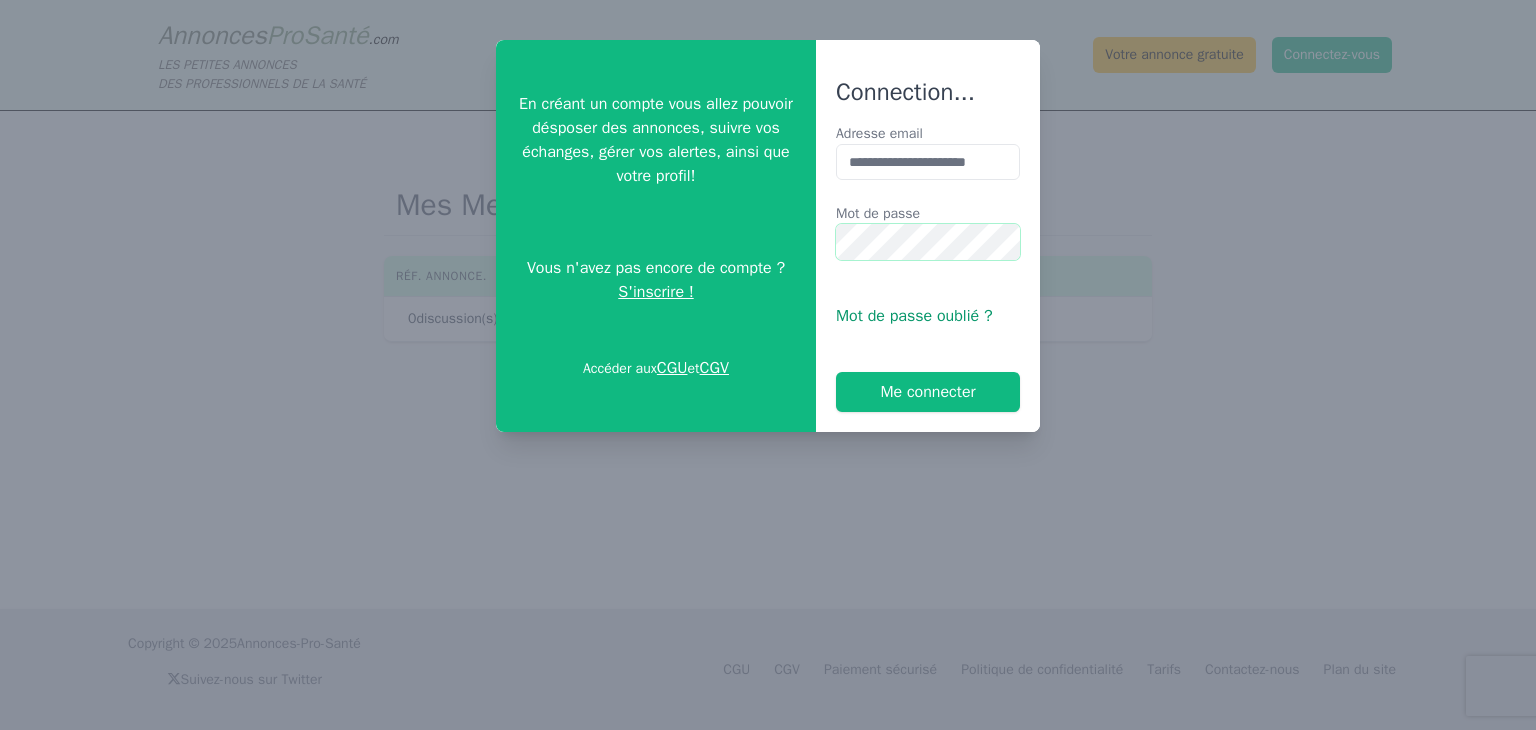 click on "Me connecter" at bounding box center (928, 392) 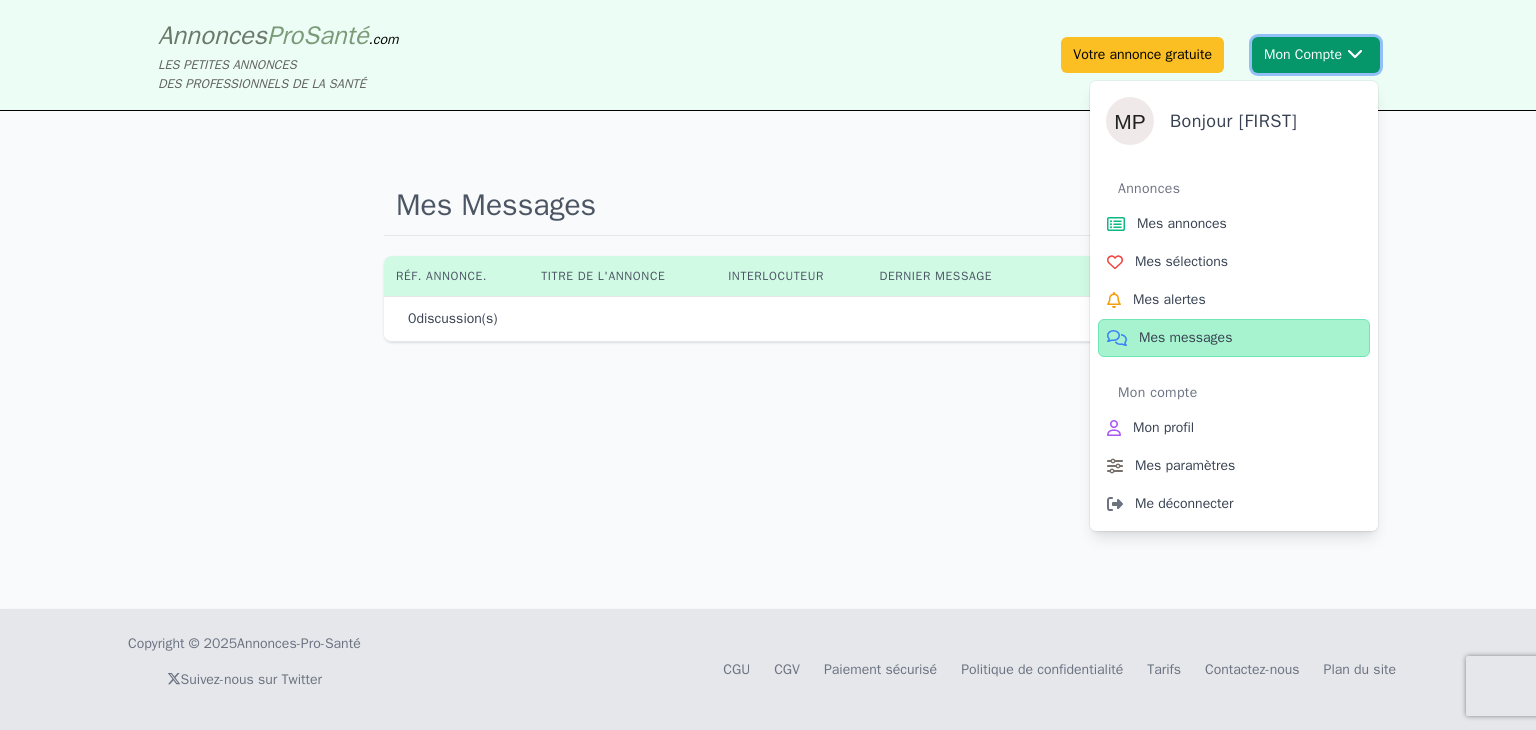 click on "Mon Compte Bonjour [FIRST] Annonces Mes annonces Mes sélections Mes alertes Mes messages Mon compte Mon profil Mes paramètres Me déconnecter" at bounding box center (1316, 55) 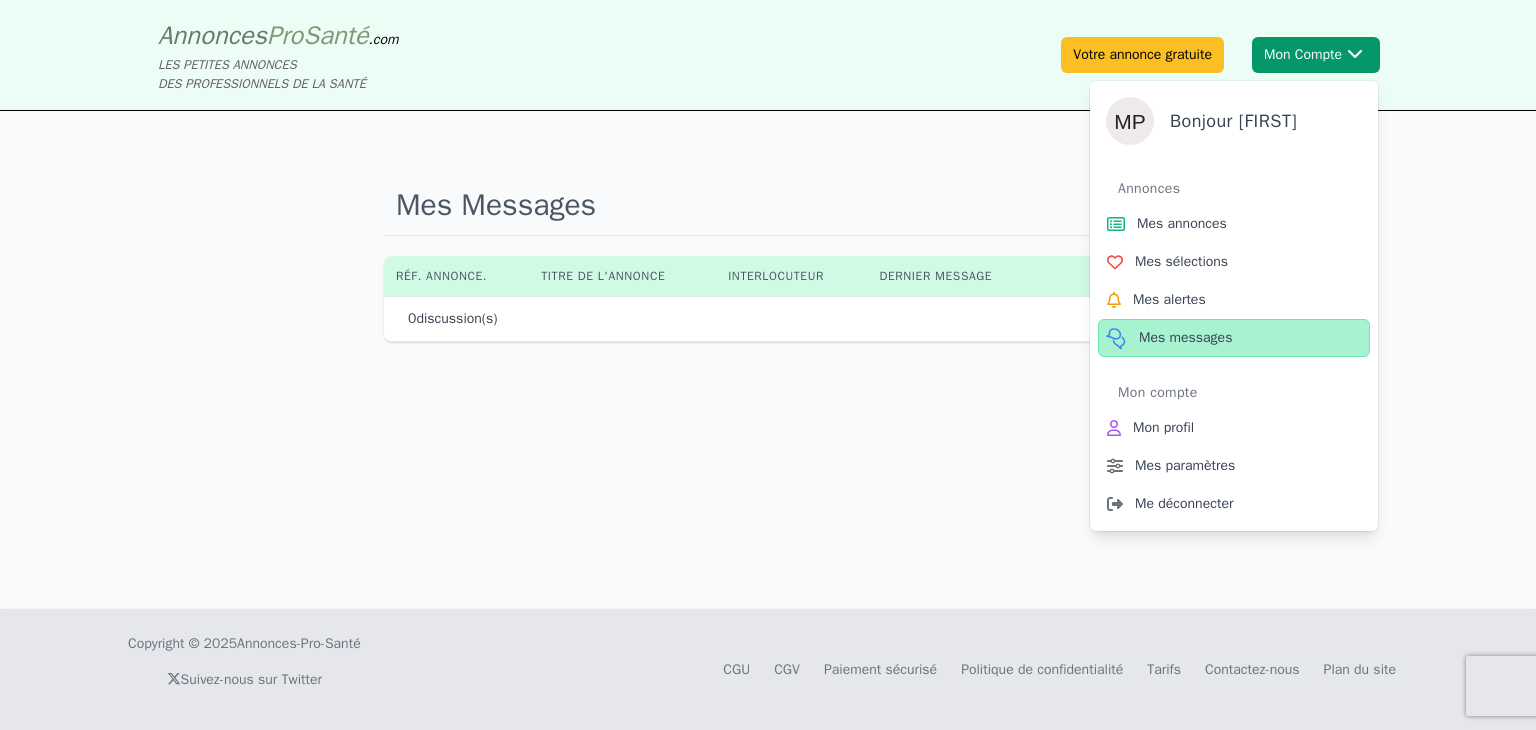 click on "Mes messages" at bounding box center [1185, 338] 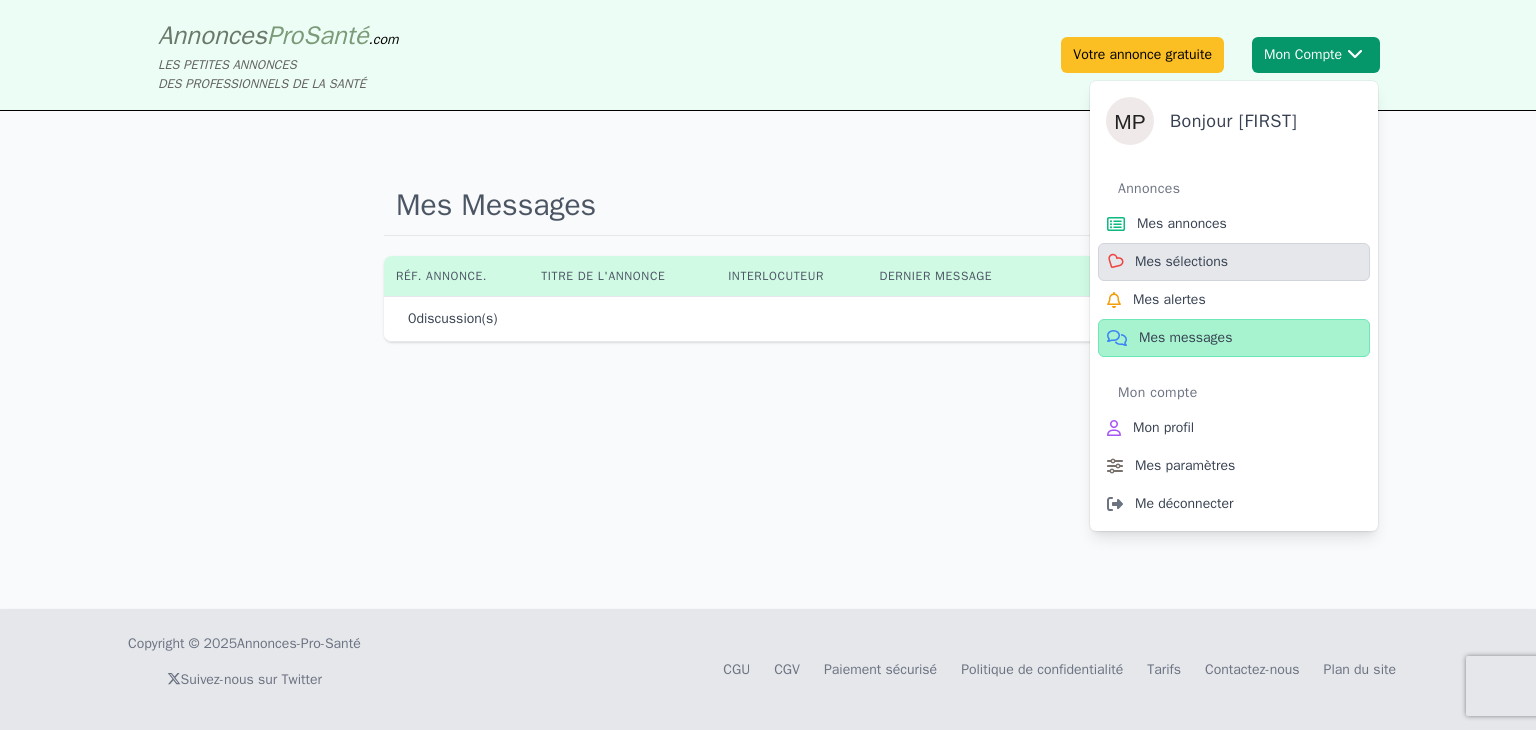 click on "Mes sélections" at bounding box center [1181, 262] 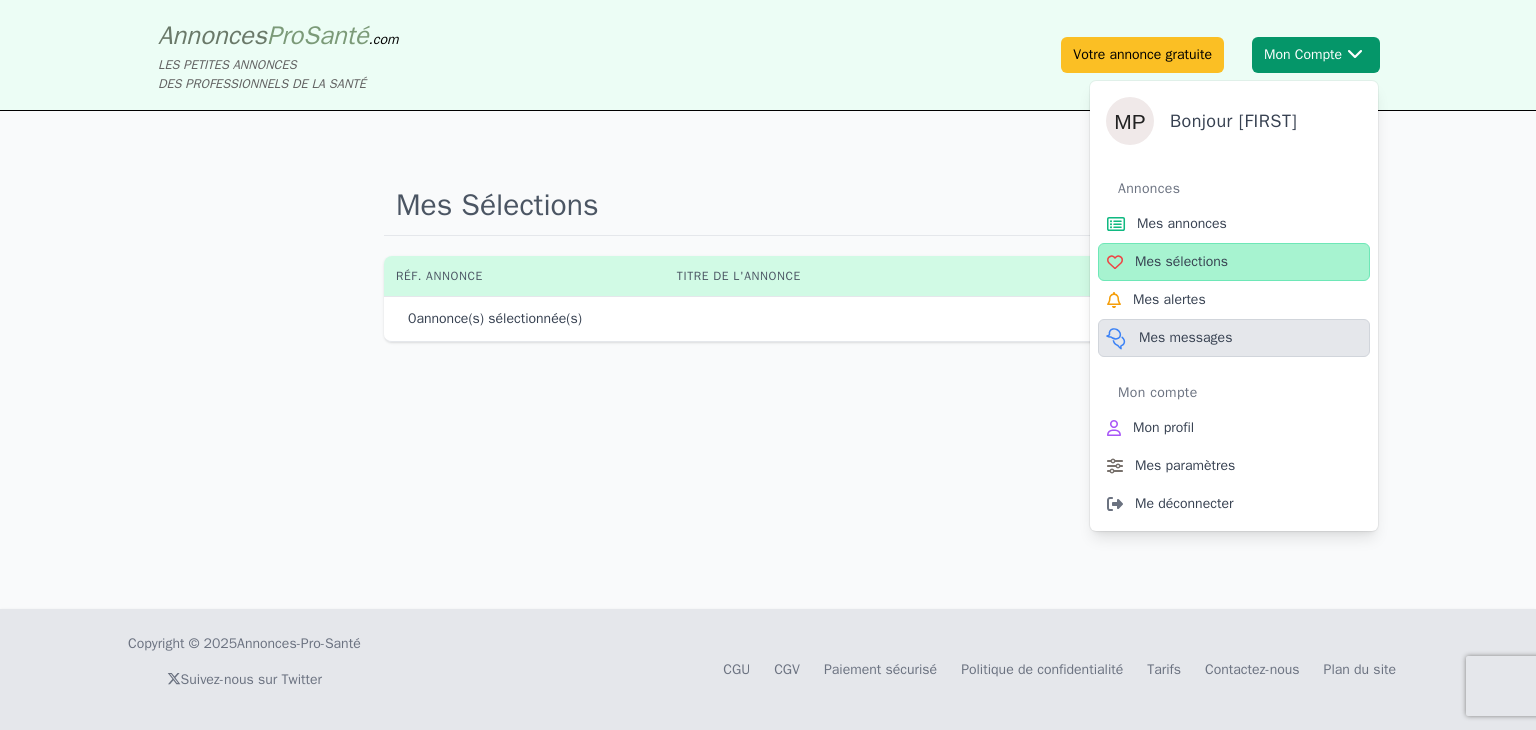 click on "Mes messages" at bounding box center [1185, 338] 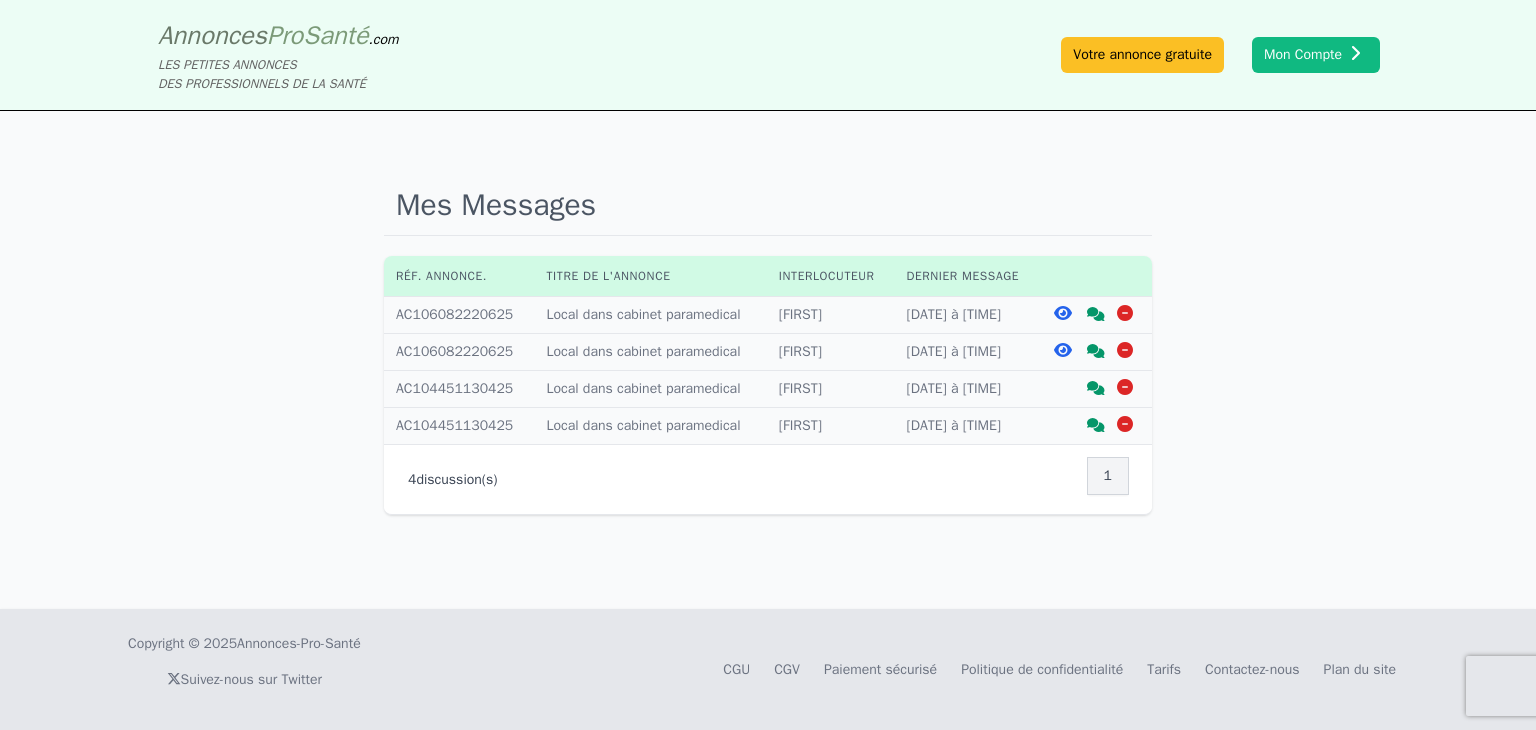 click 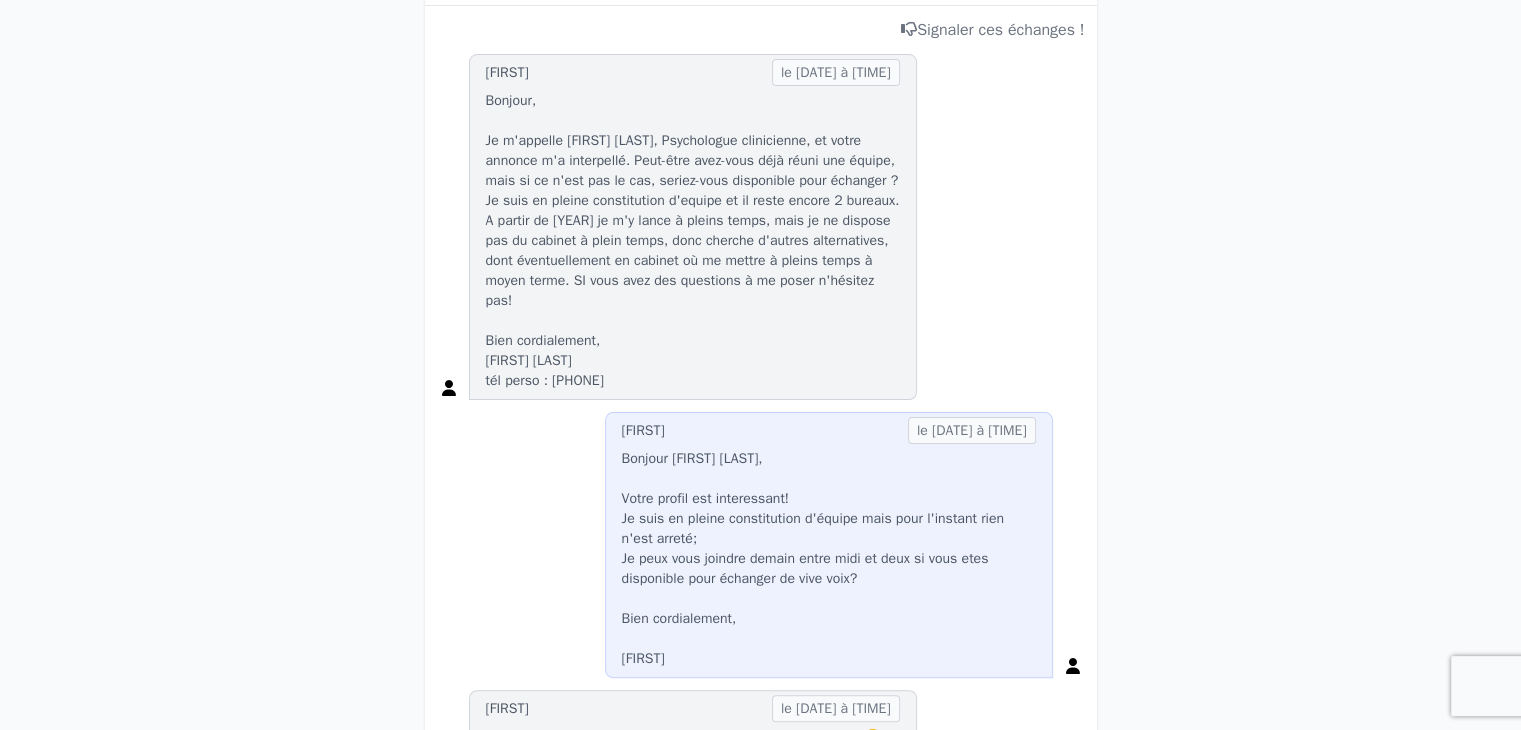 scroll, scrollTop: 0, scrollLeft: 0, axis: both 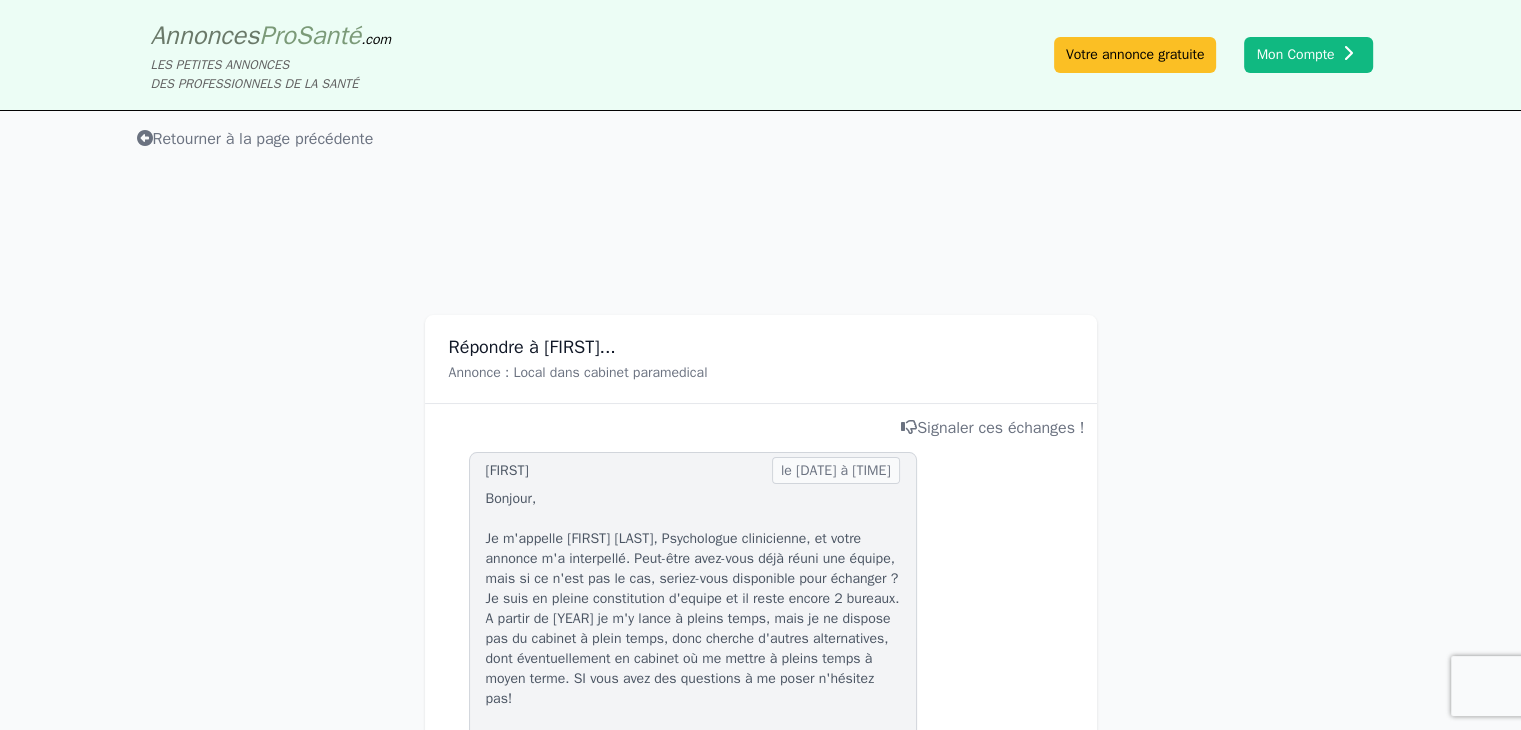 click on "Retourner à la page précédente" 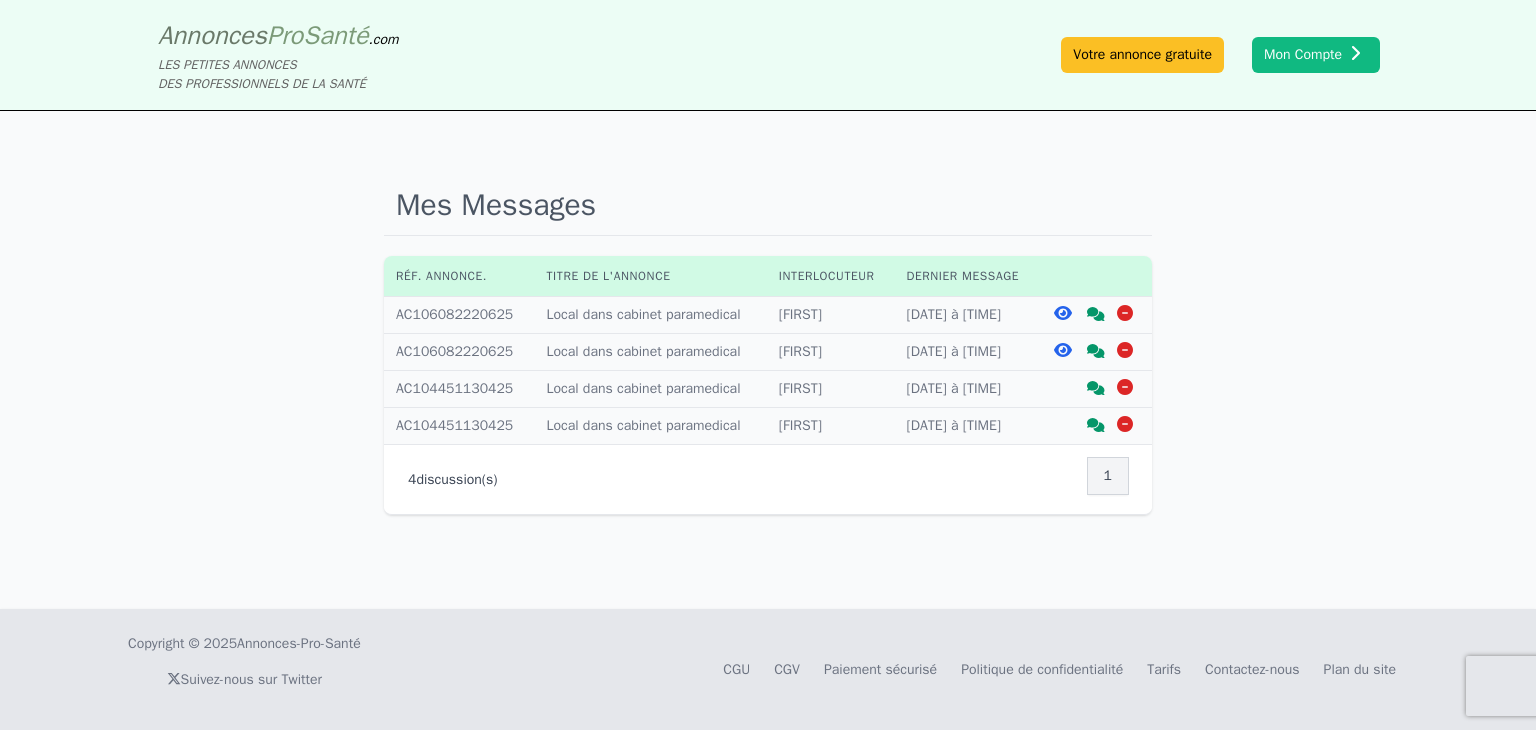click 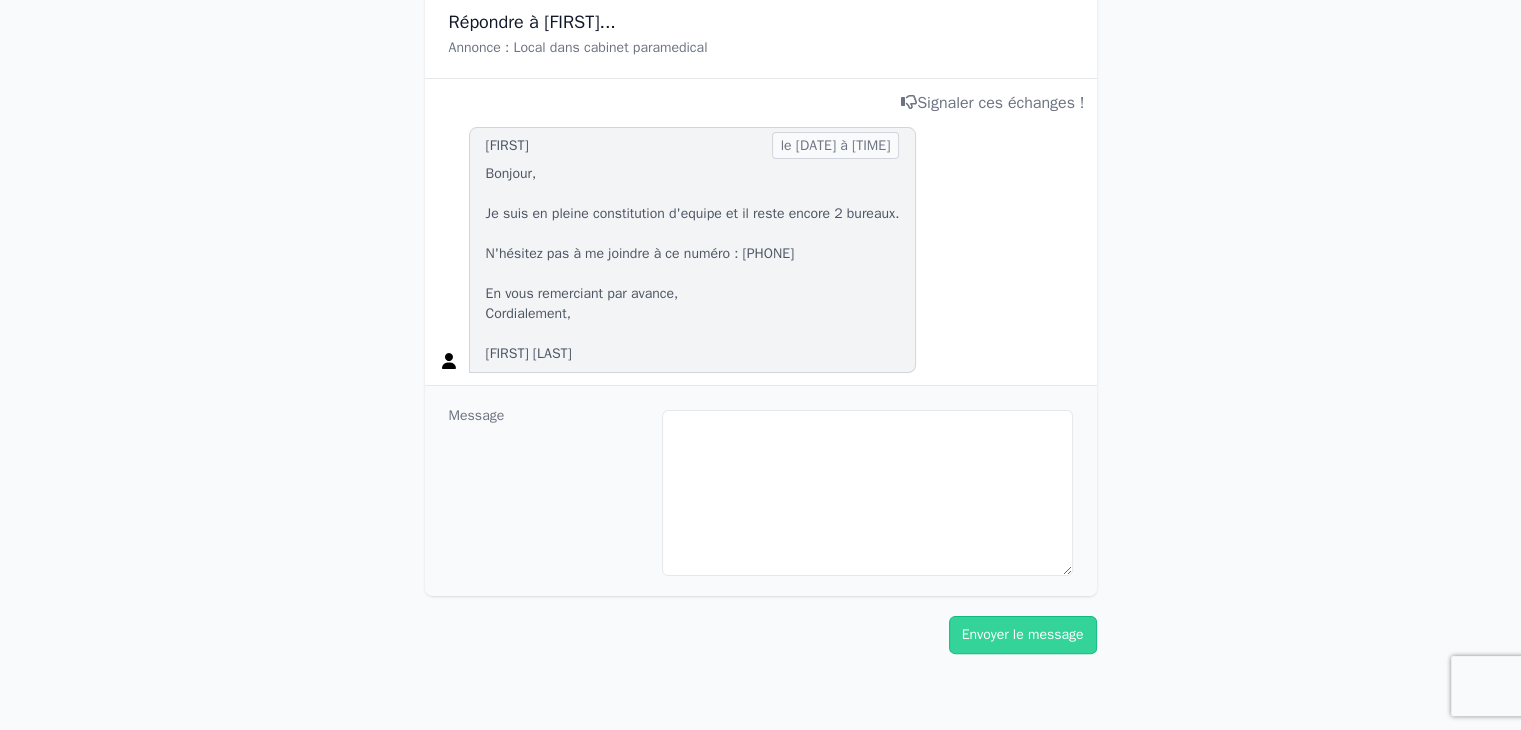 scroll, scrollTop: 350, scrollLeft: 0, axis: vertical 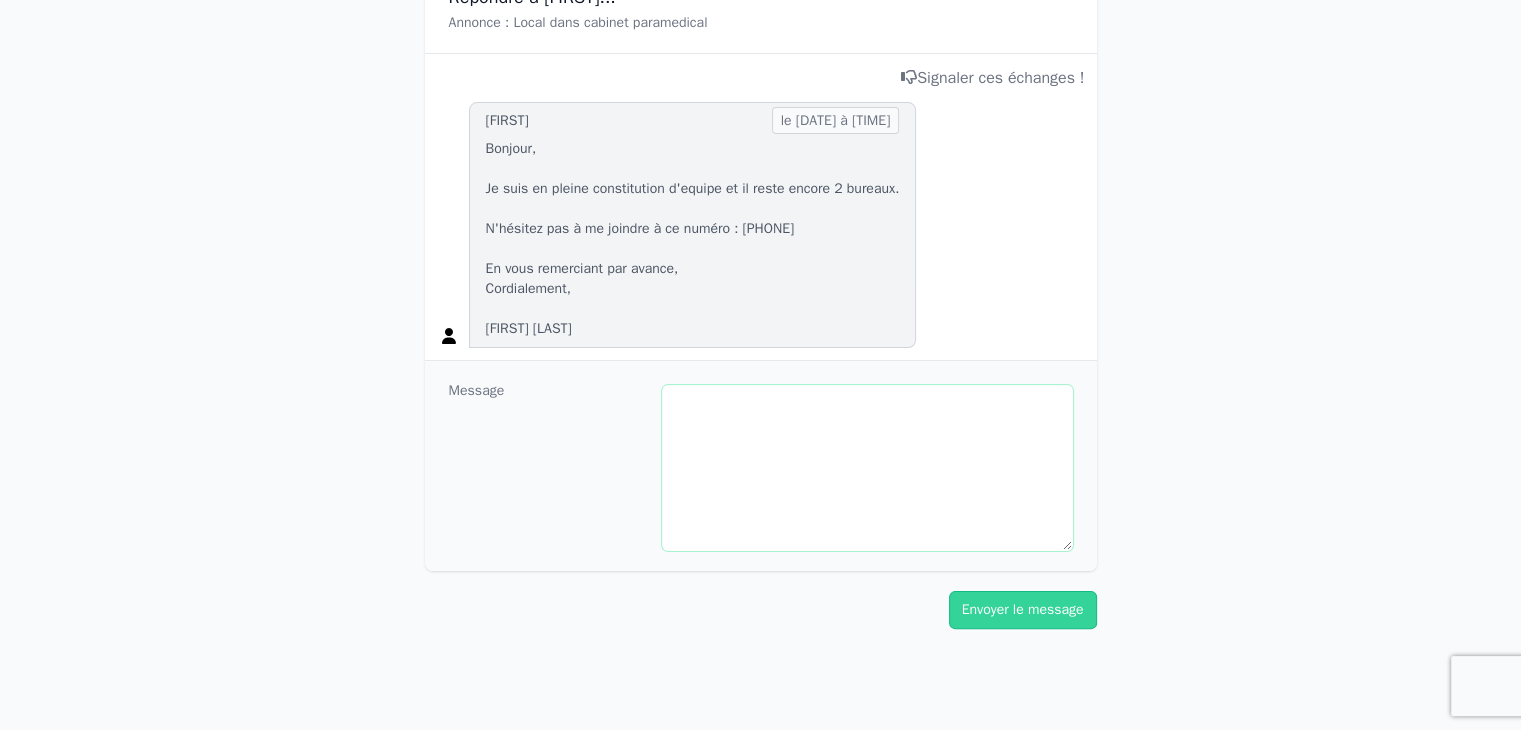 click at bounding box center [867, 468] 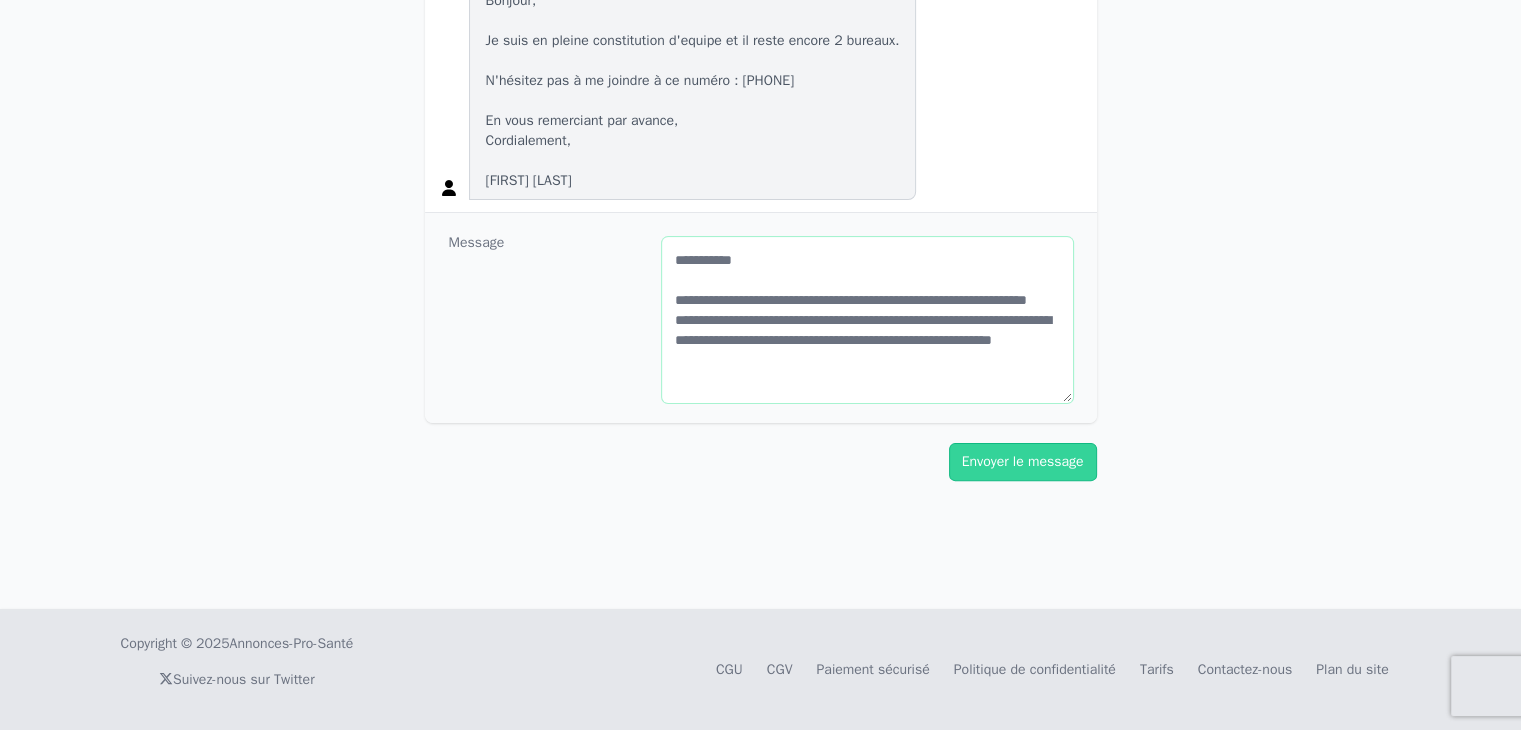 scroll, scrollTop: 537, scrollLeft: 0, axis: vertical 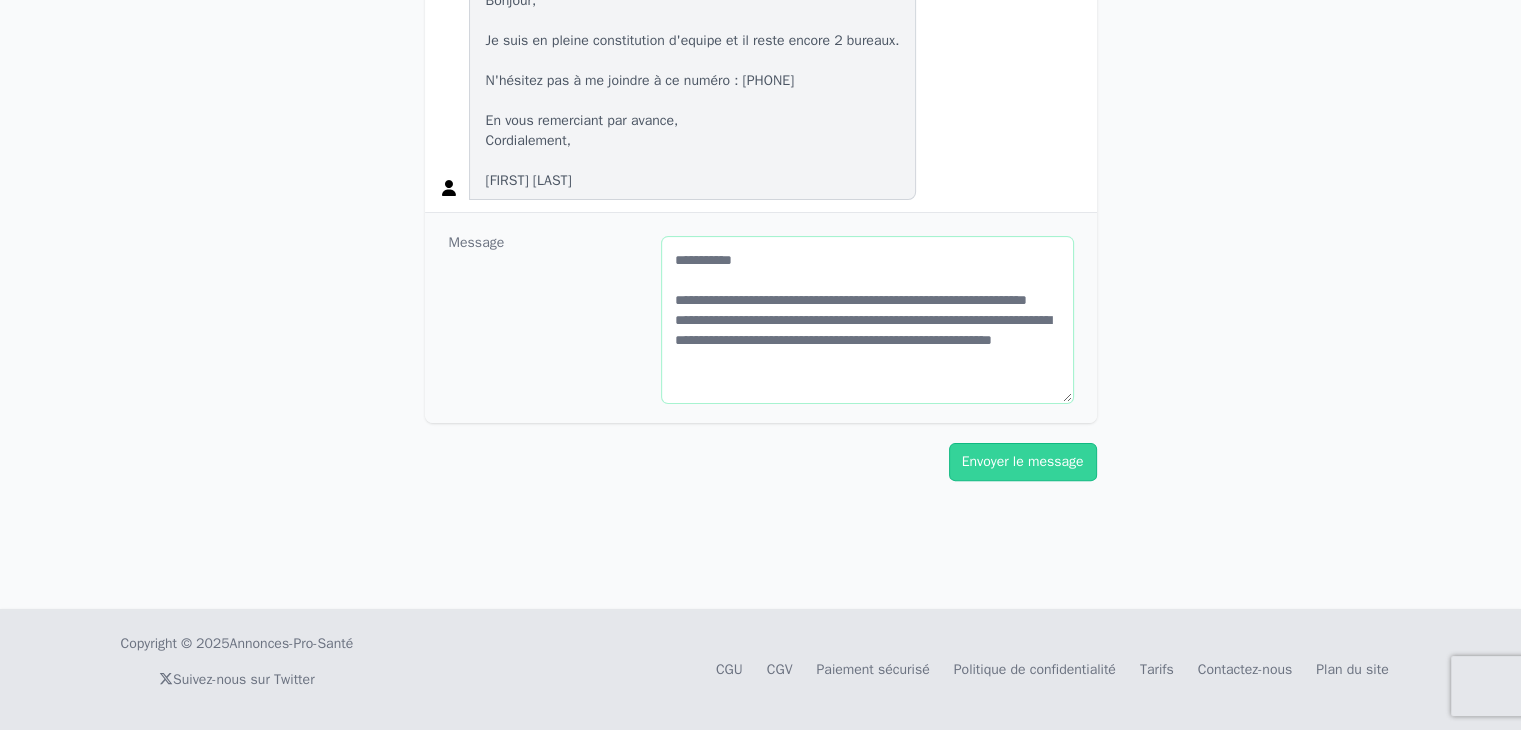 click on "**********" at bounding box center [867, 320] 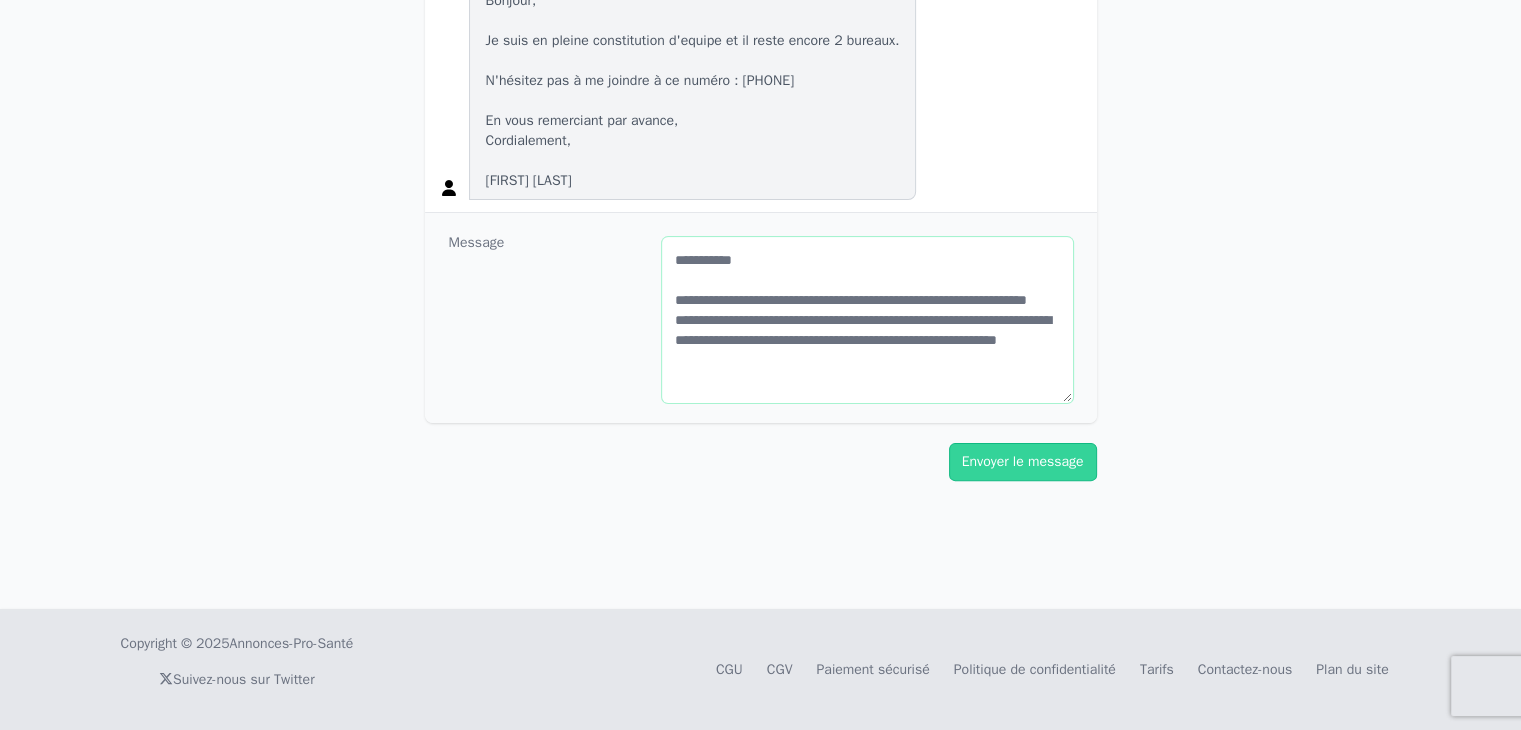 click on "**********" at bounding box center (867, 320) 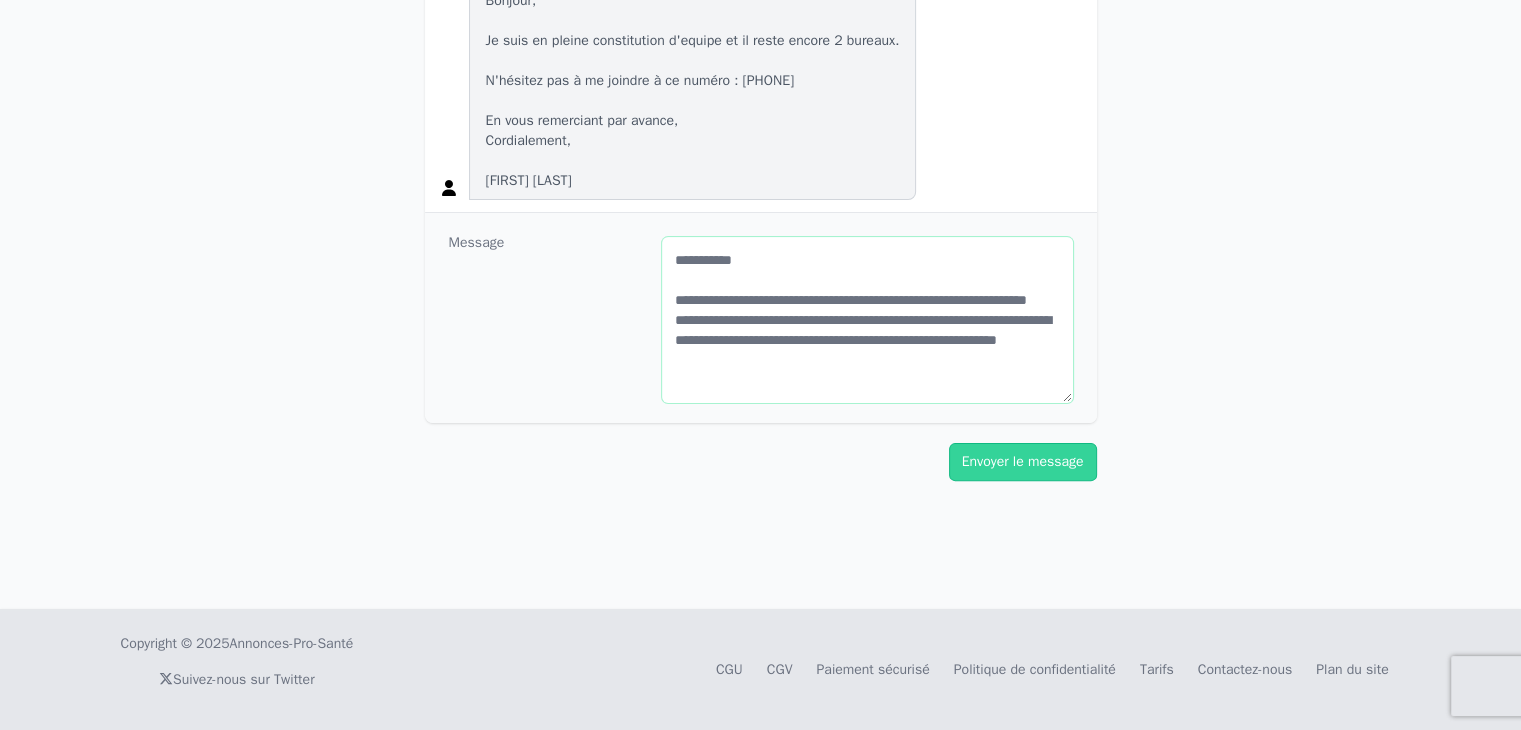 click on "**********" at bounding box center (867, 320) 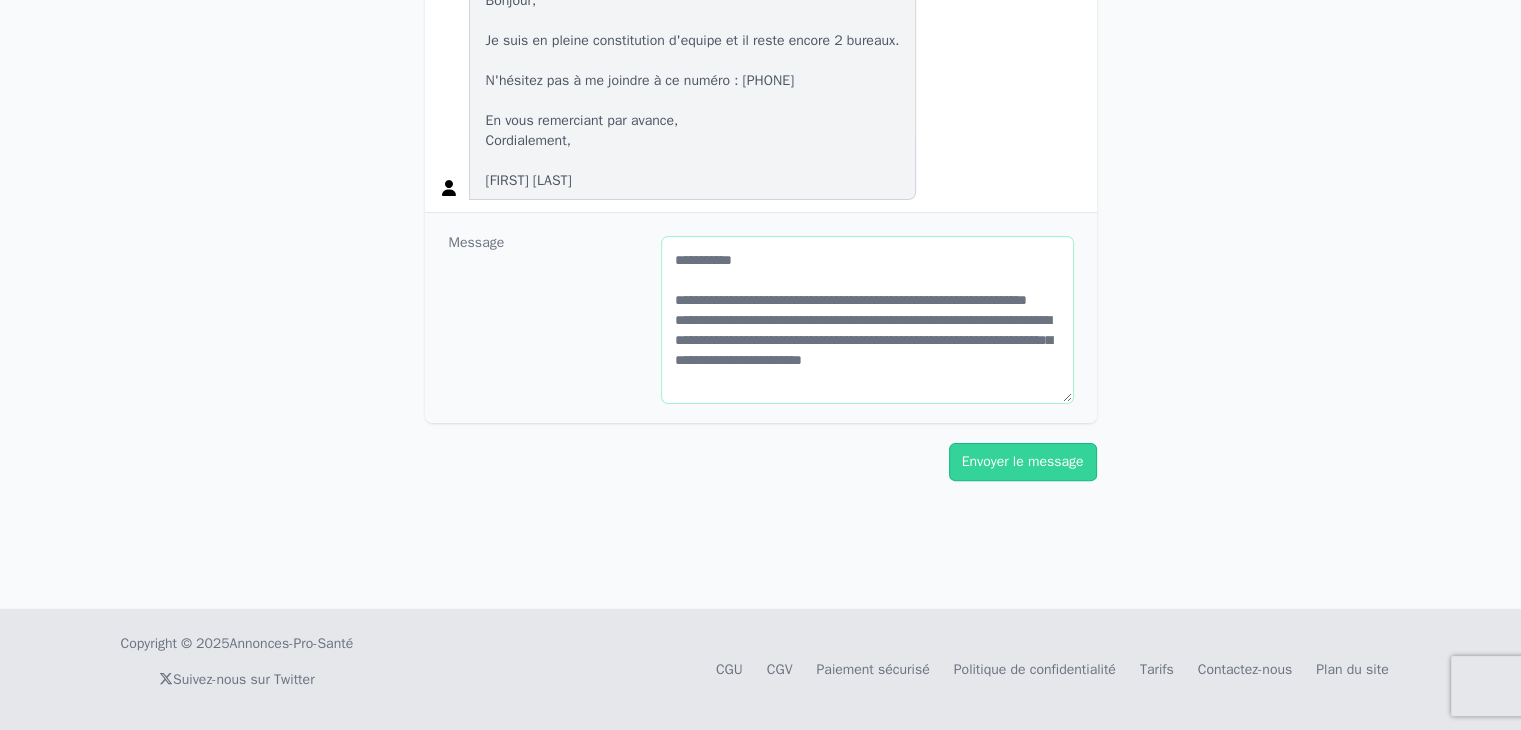 click on "**********" at bounding box center (867, 320) 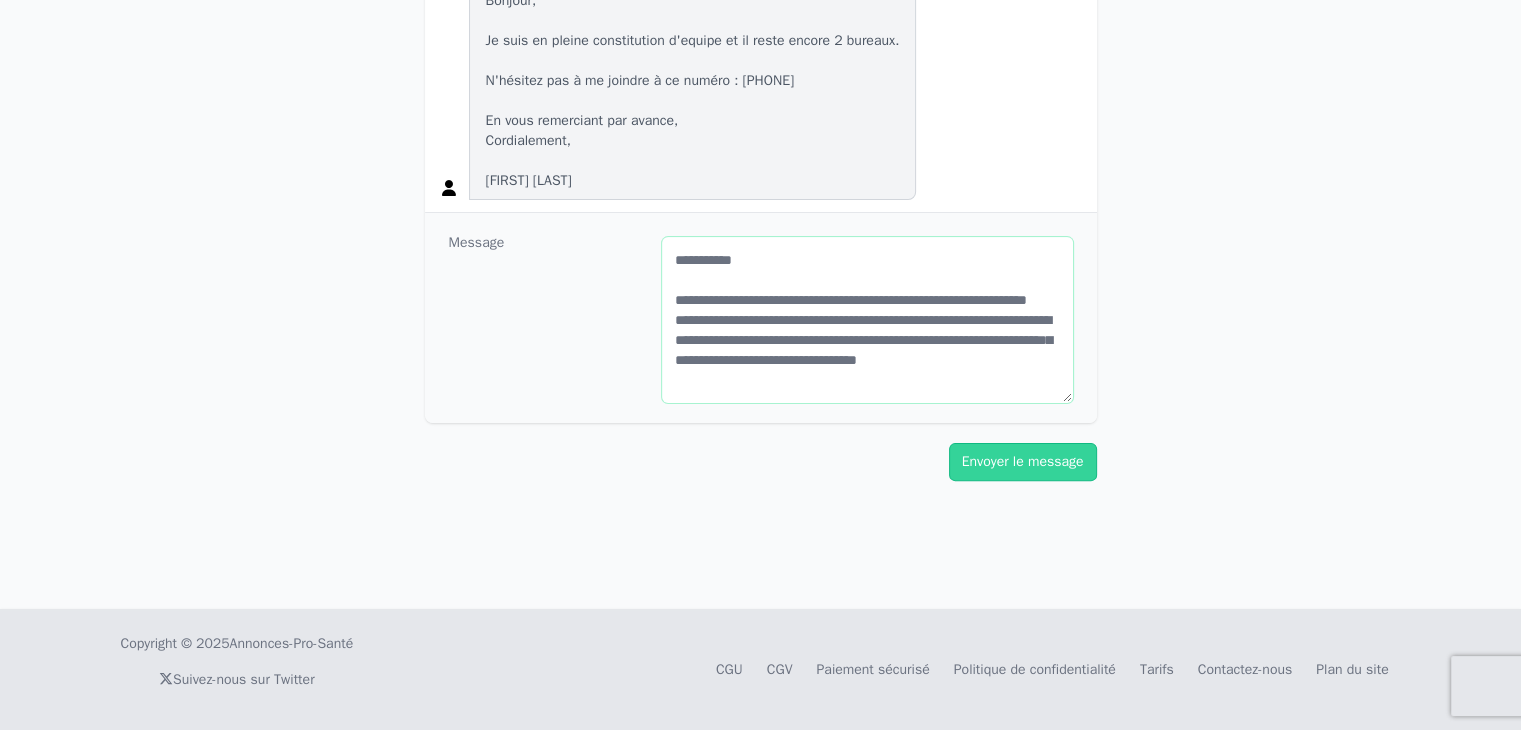 click on "**********" at bounding box center [867, 320] 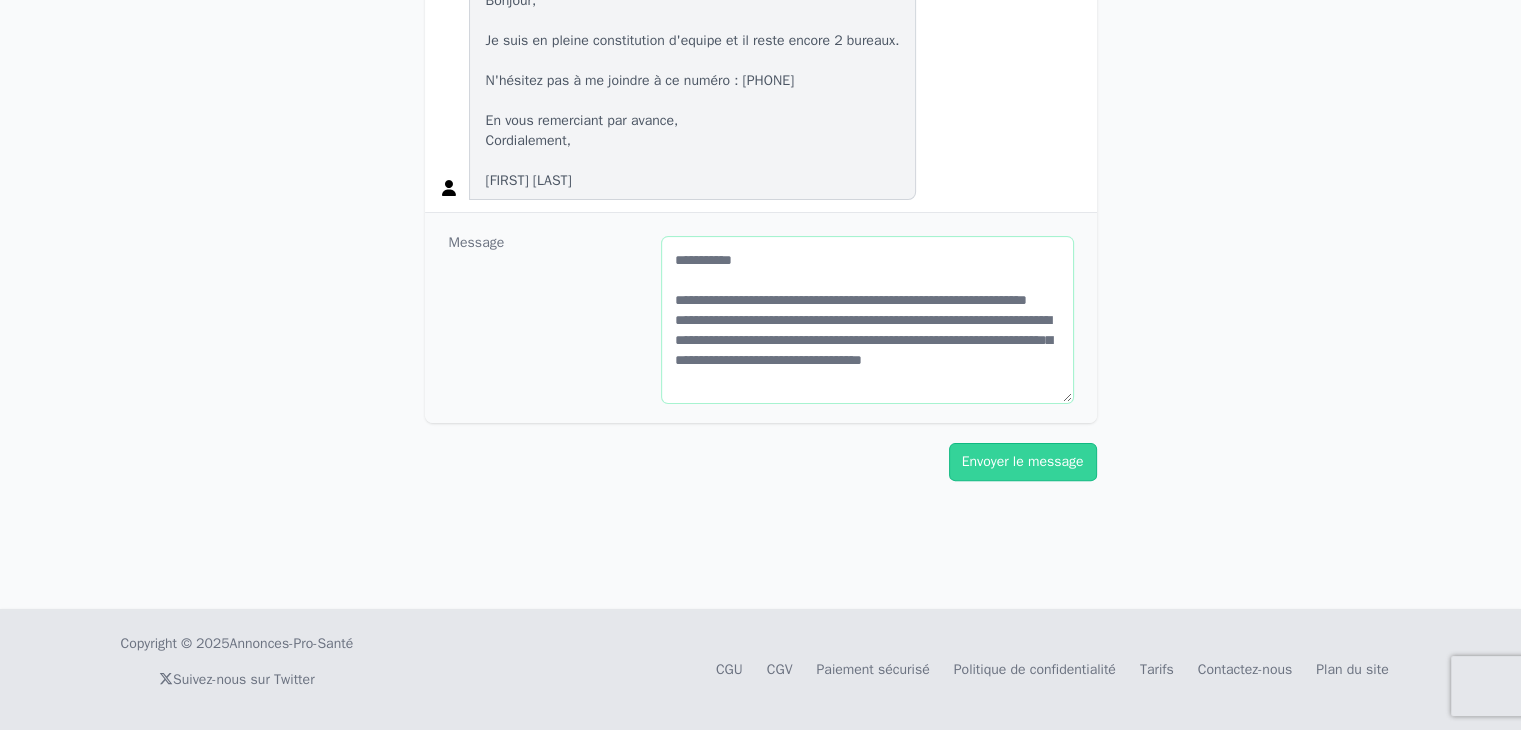 click on "**********" at bounding box center (867, 320) 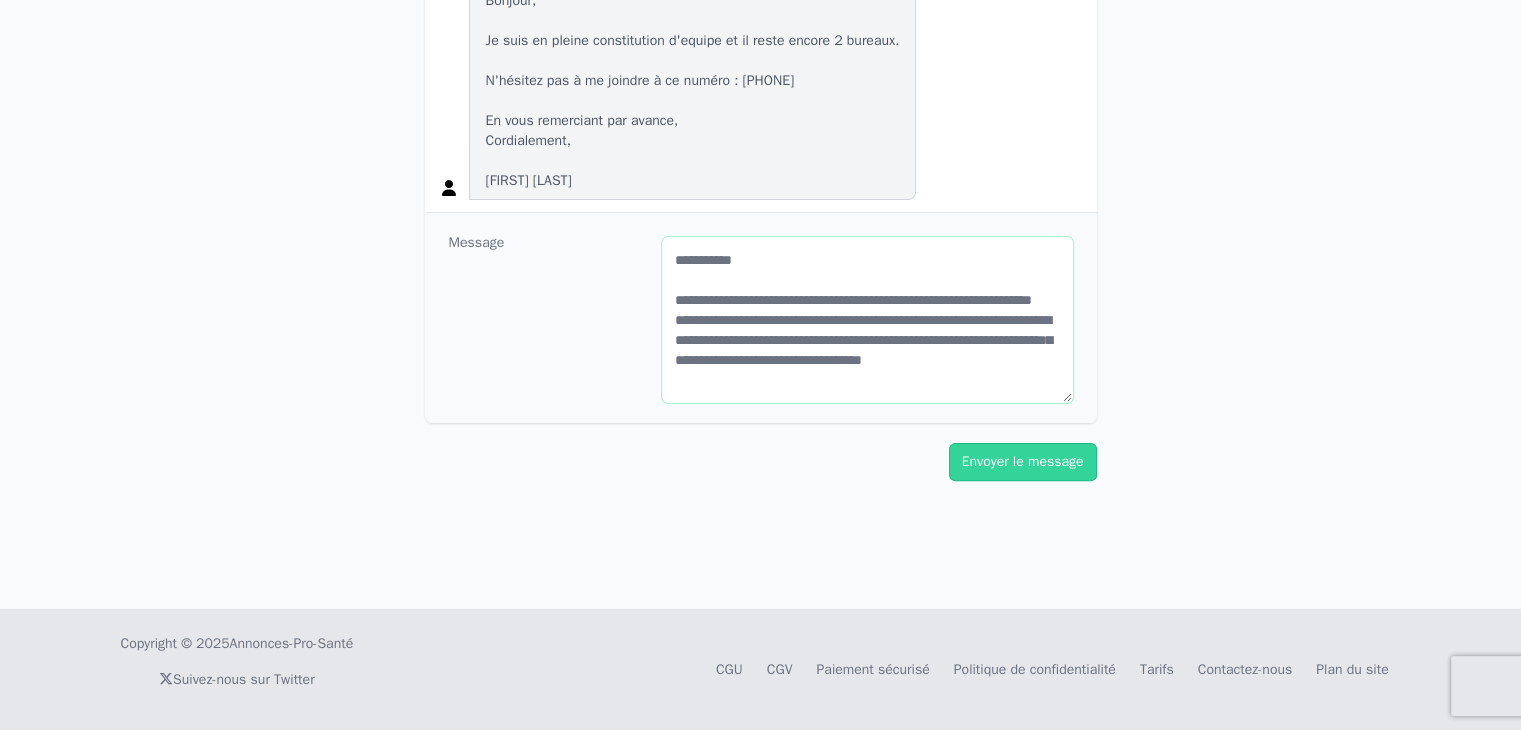 click on "**********" at bounding box center (867, 320) 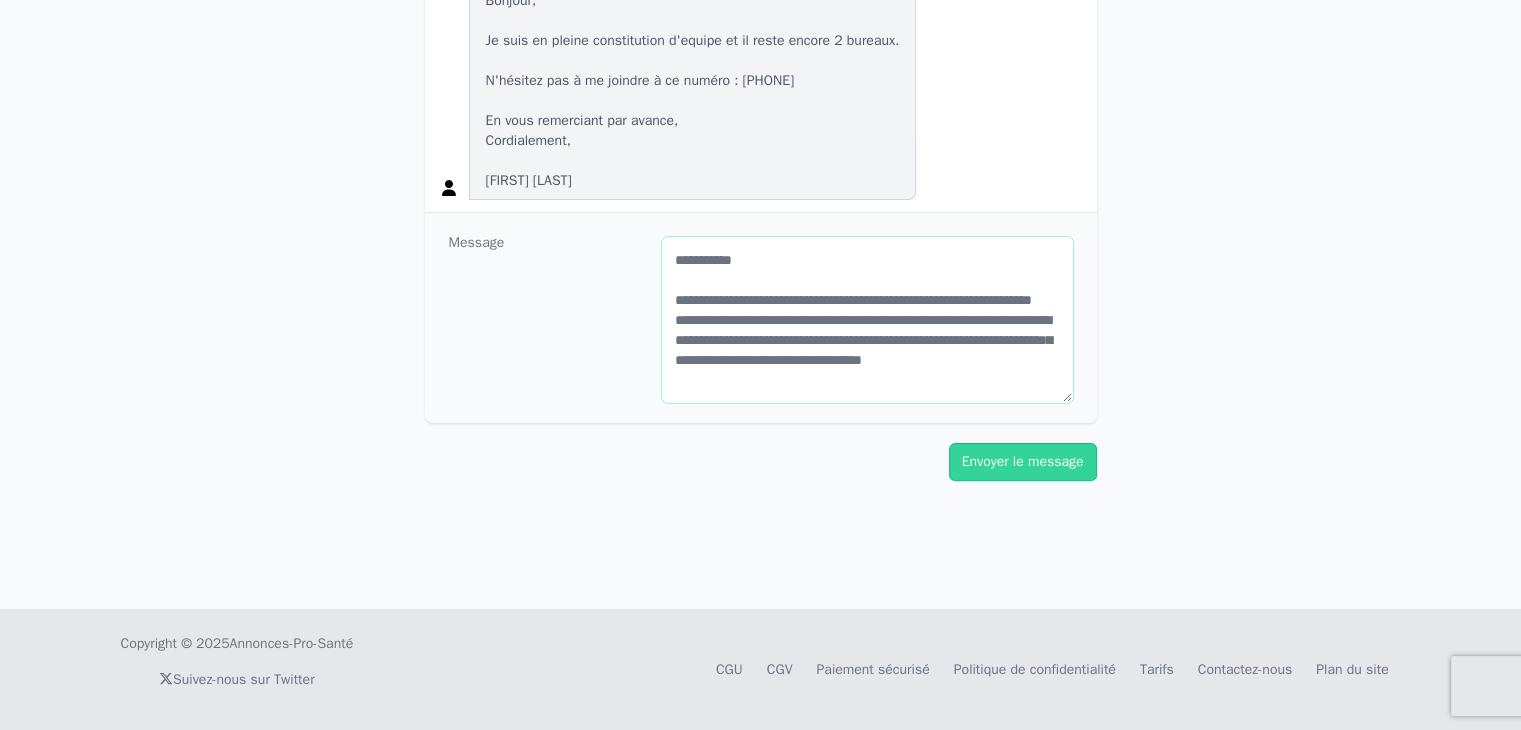 click on "**********" at bounding box center [867, 320] 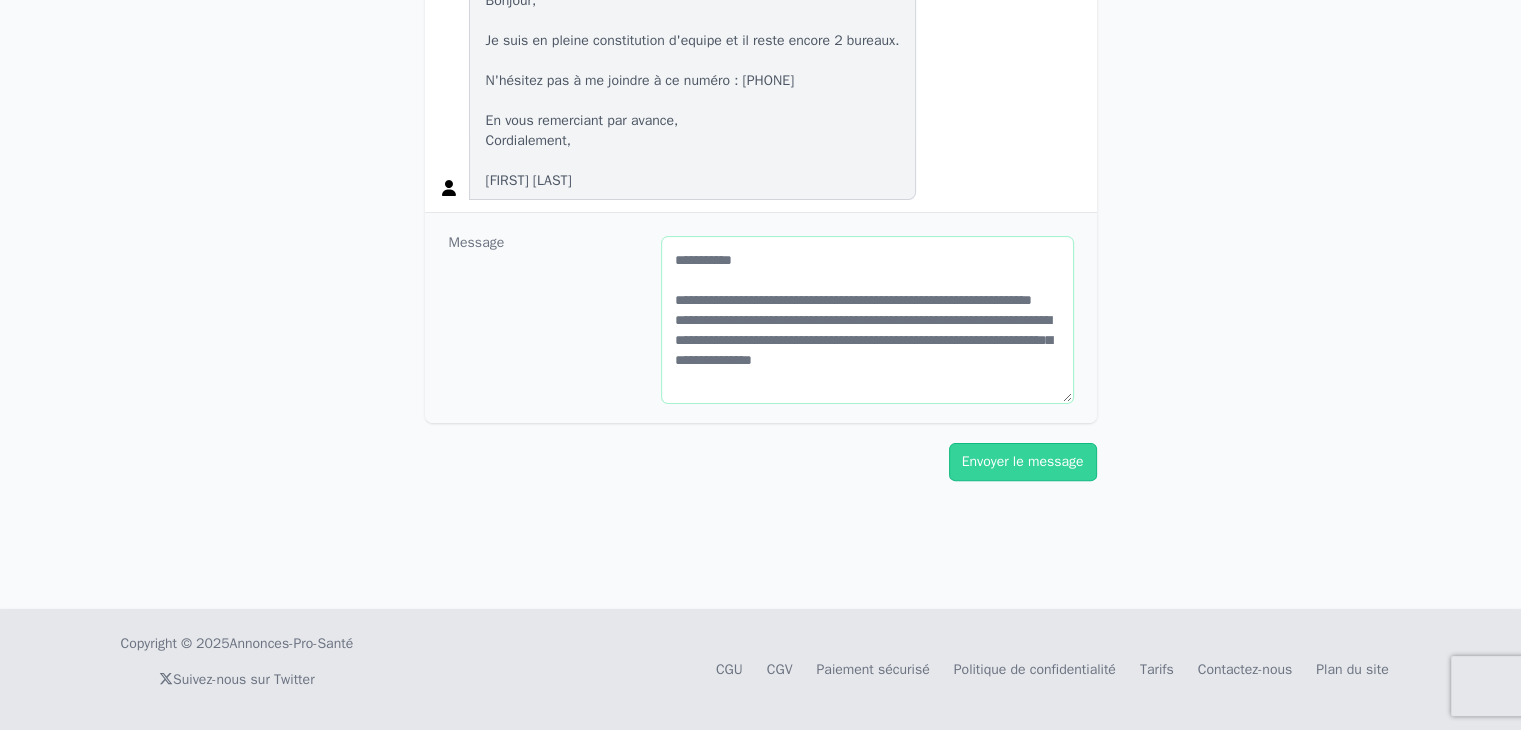 click on "**********" at bounding box center [867, 320] 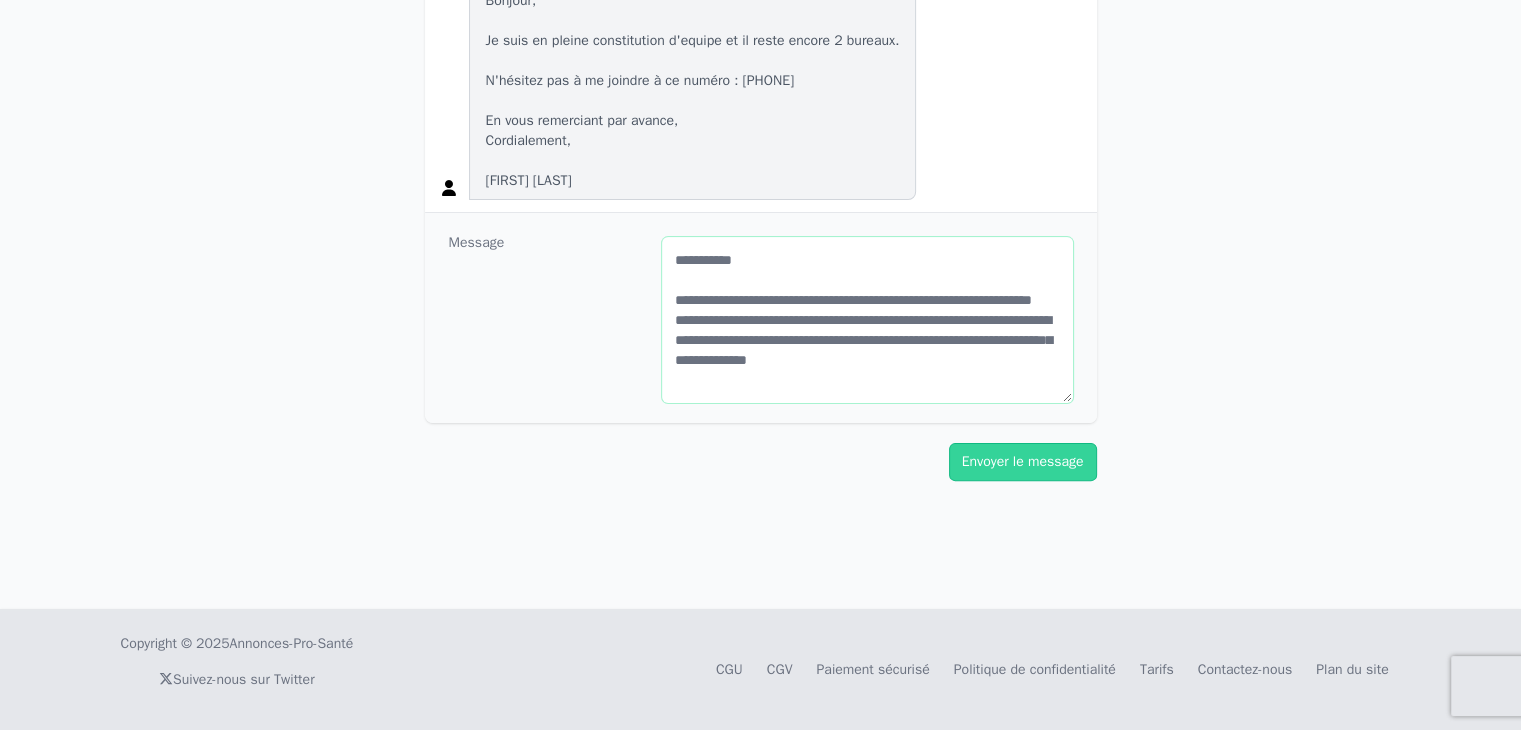 click on "**********" at bounding box center (867, 320) 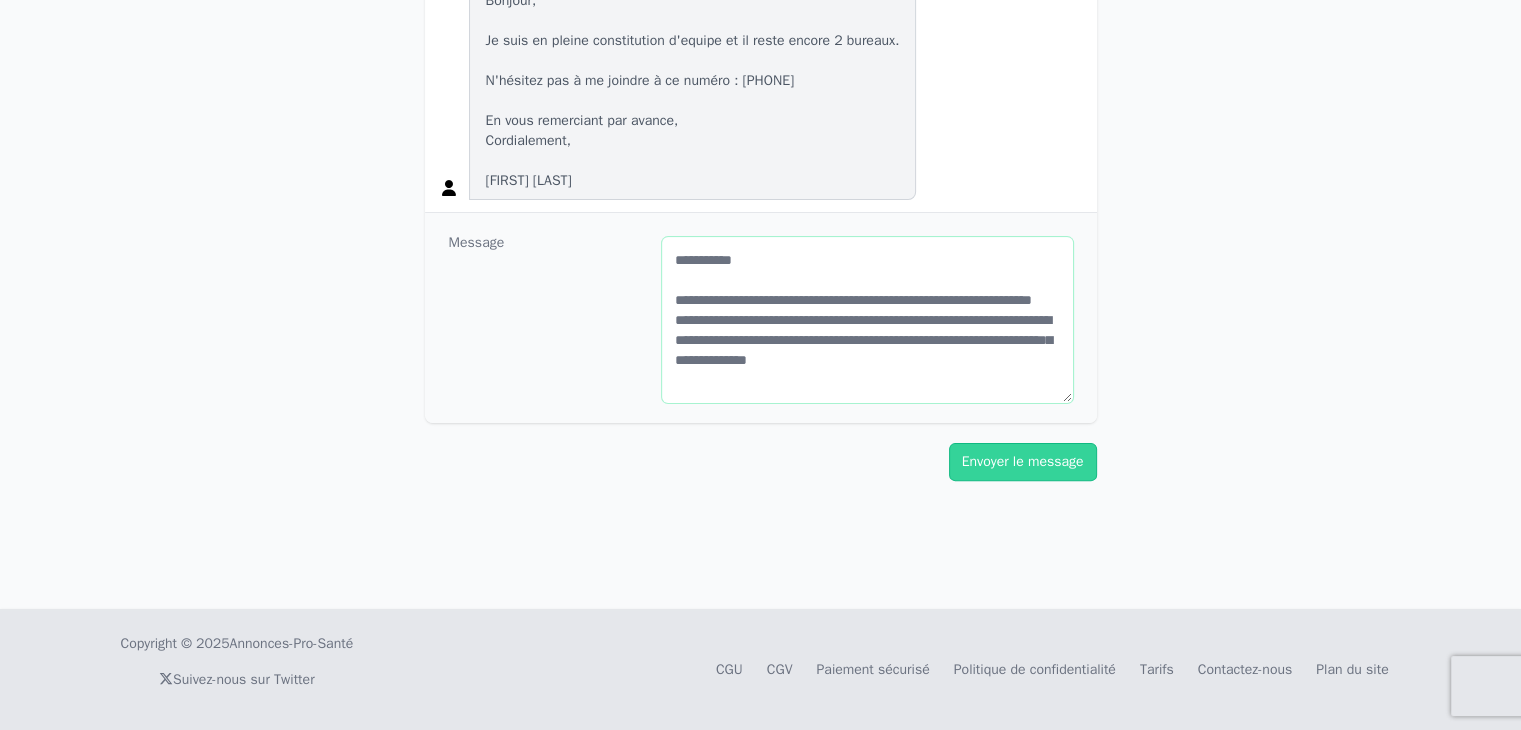 click on "**********" at bounding box center (867, 320) 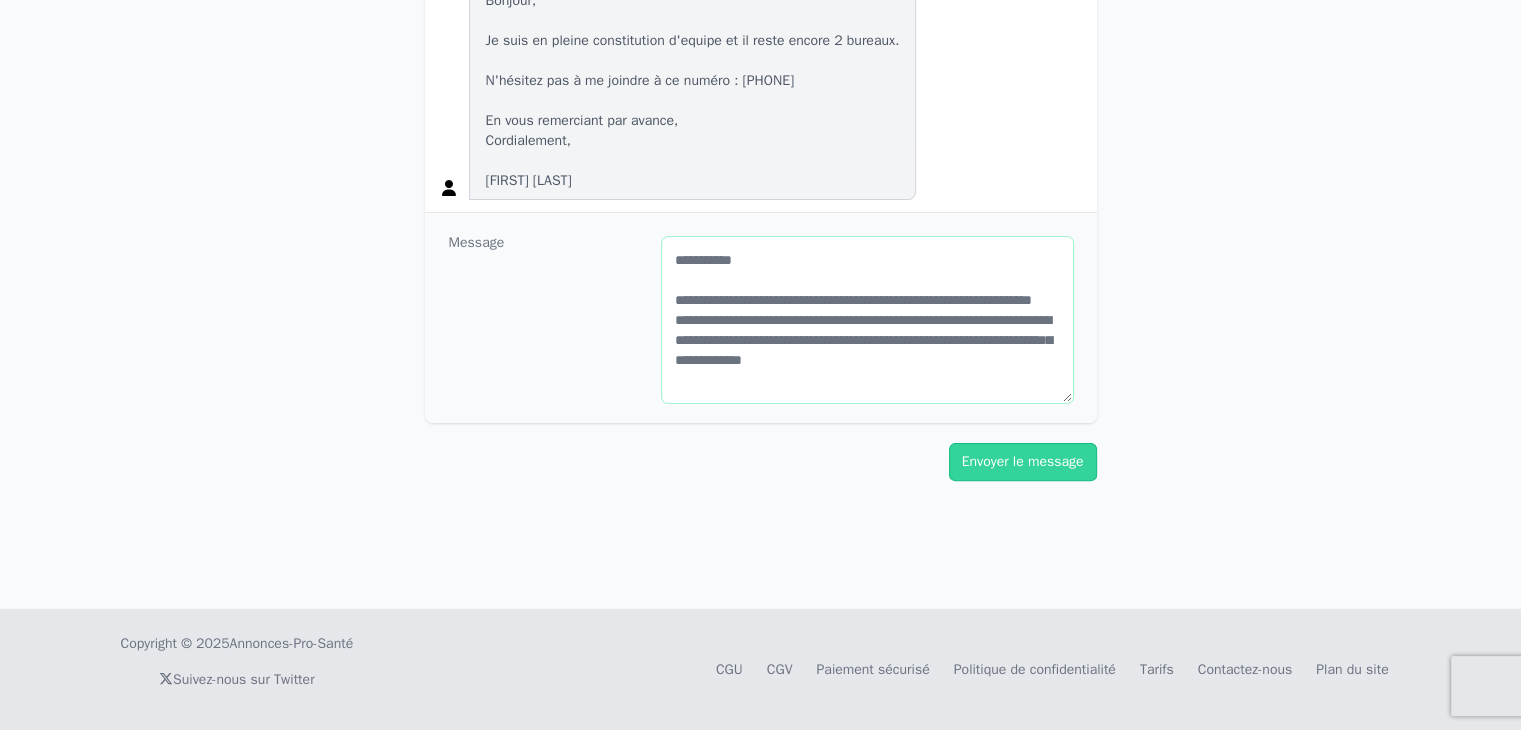 click on "**********" at bounding box center (867, 320) 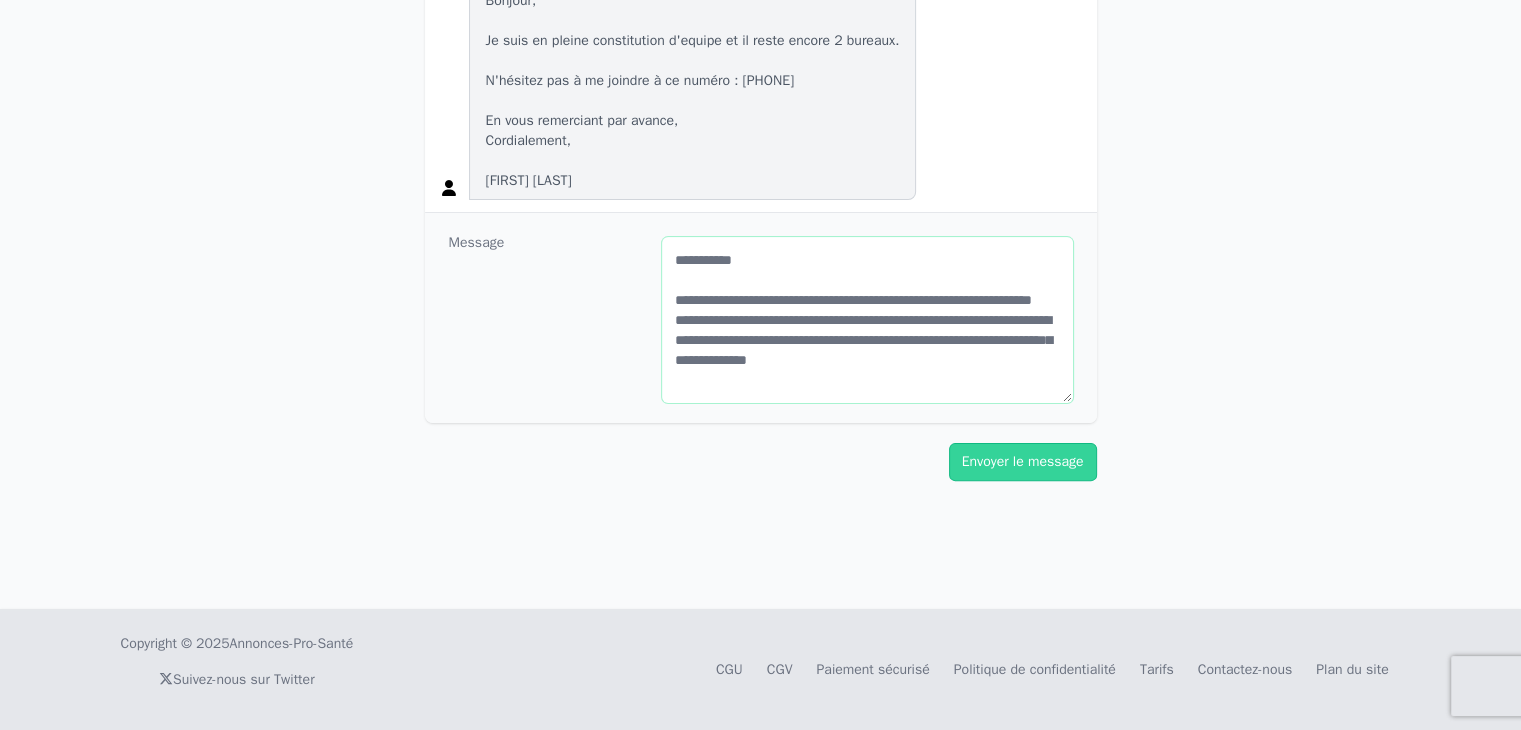 scroll, scrollTop: 7, scrollLeft: 0, axis: vertical 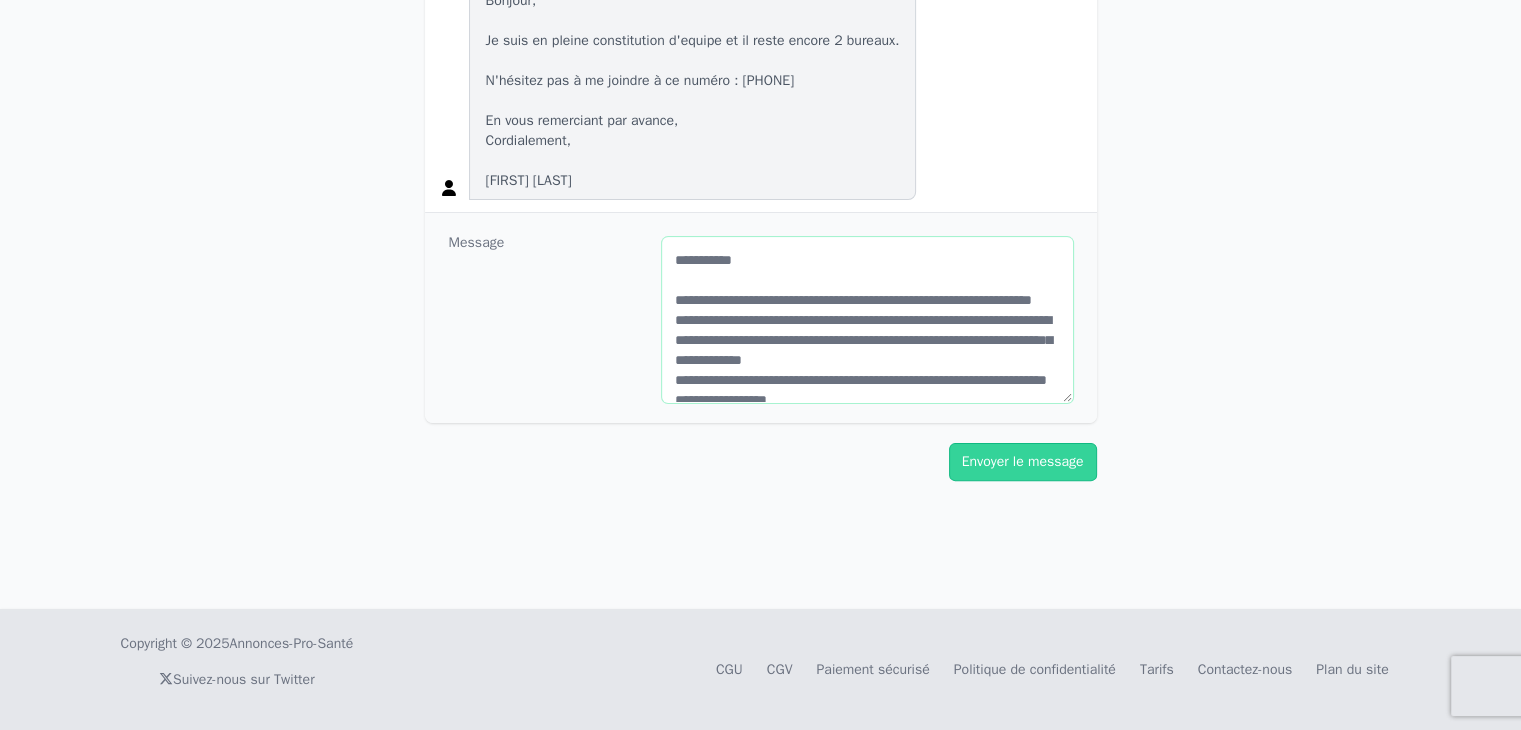 click on "**********" at bounding box center [867, 320] 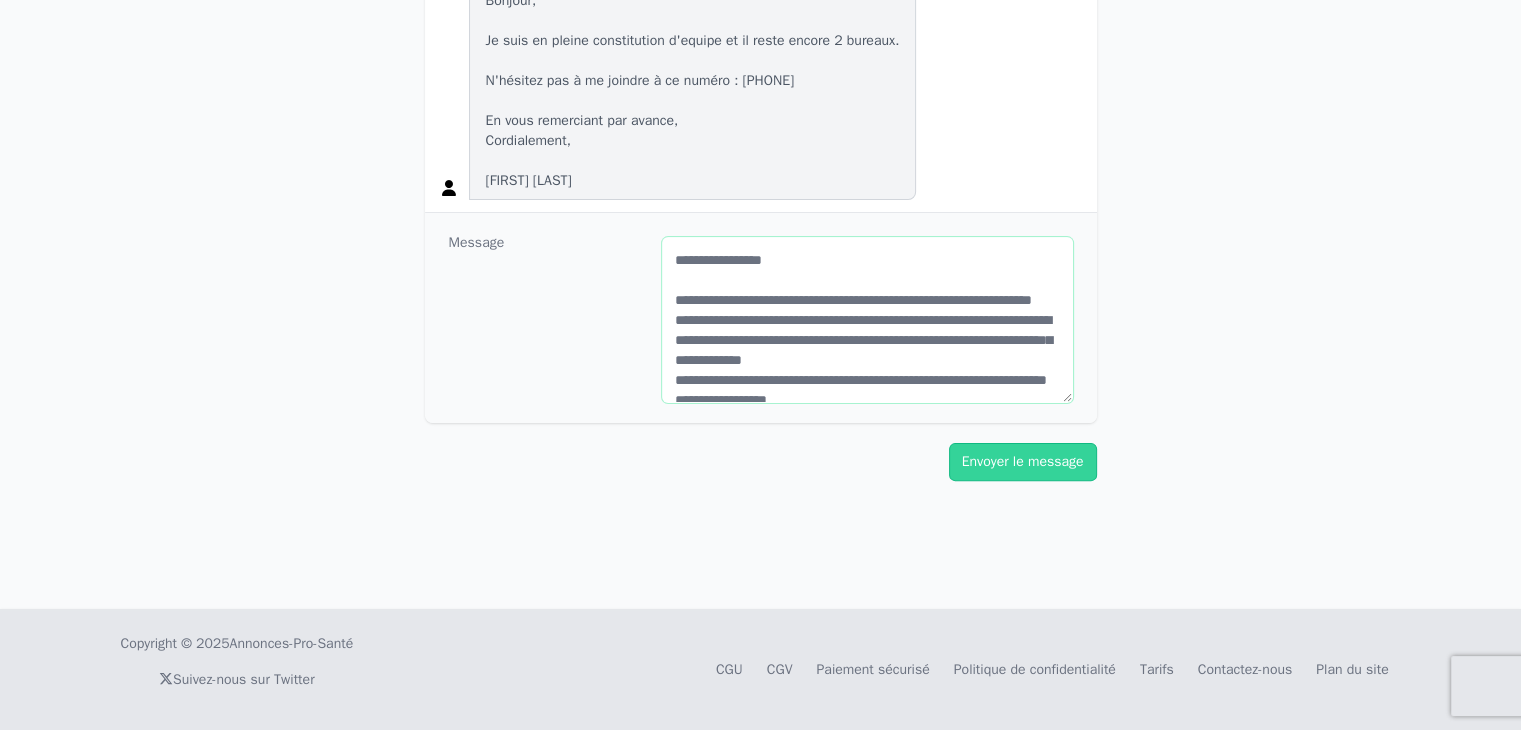 click on "**********" at bounding box center (867, 320) 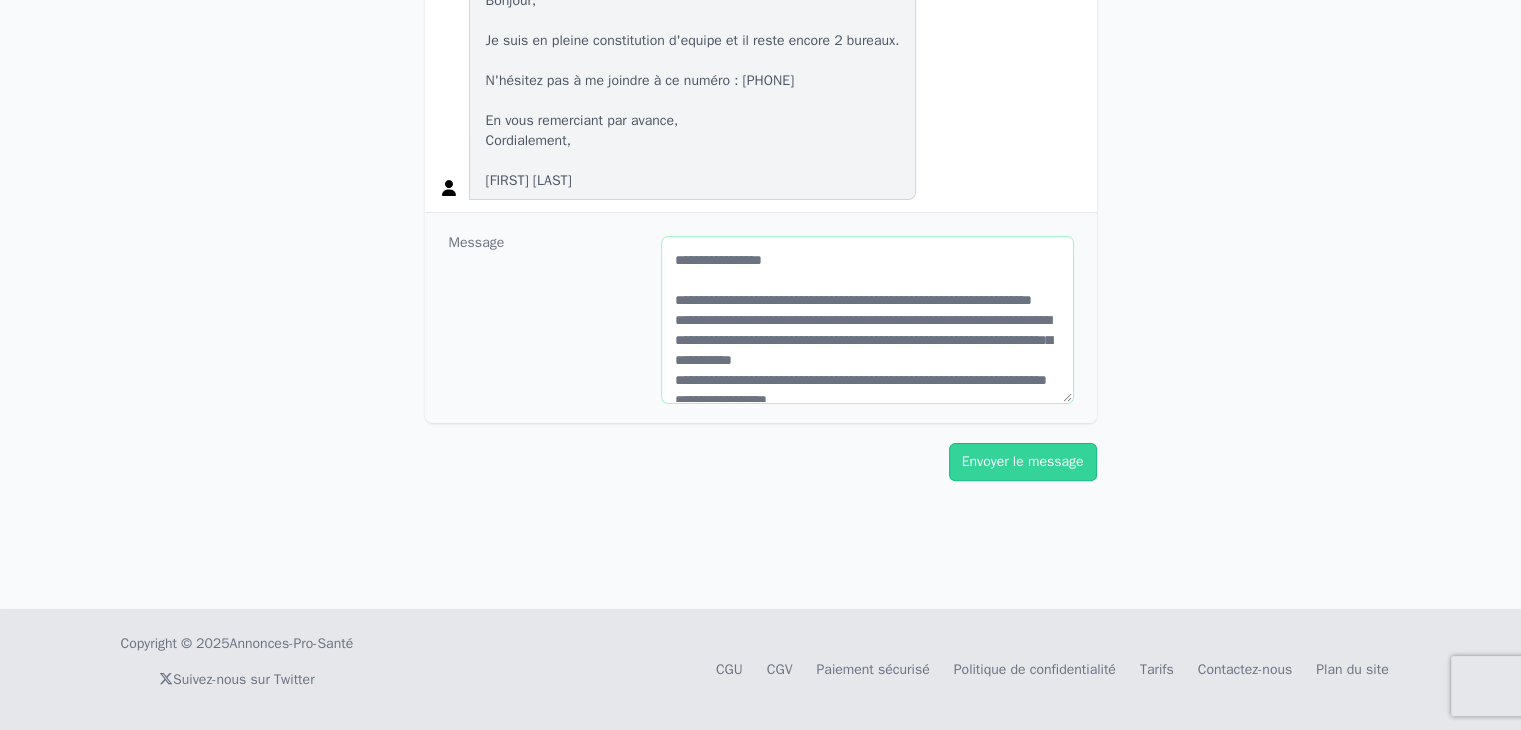 click on "**********" at bounding box center (867, 320) 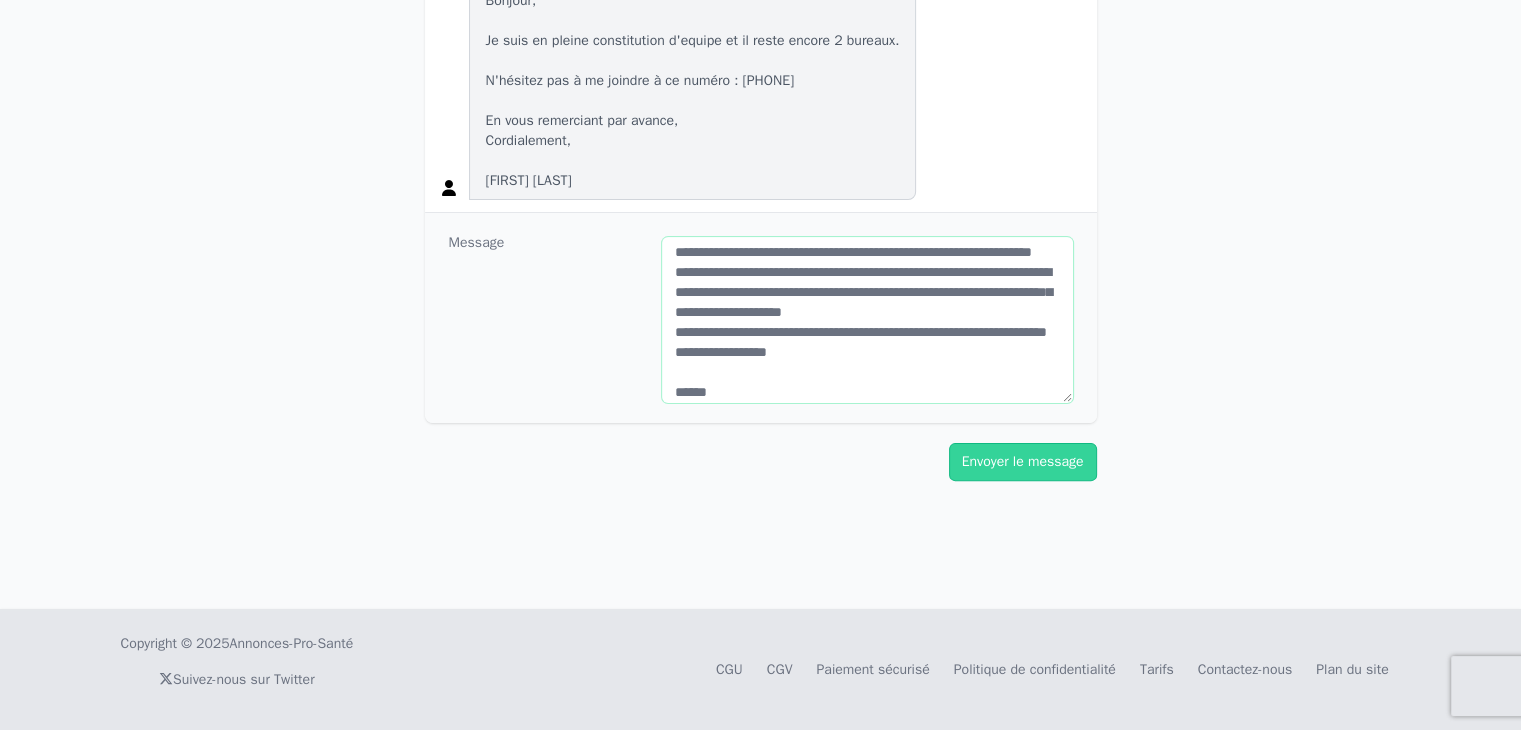 scroll, scrollTop: 61, scrollLeft: 0, axis: vertical 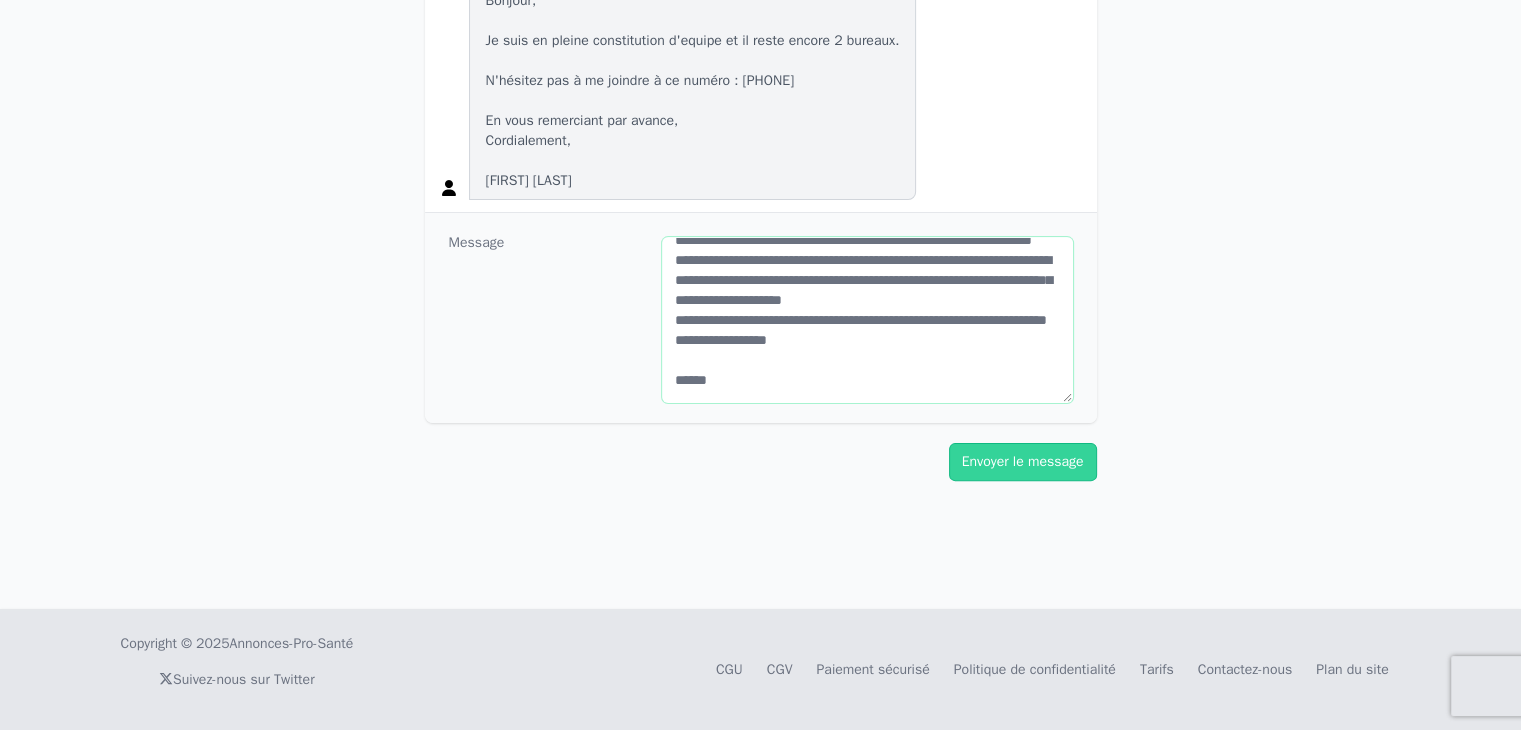 click on "**********" at bounding box center [867, 320] 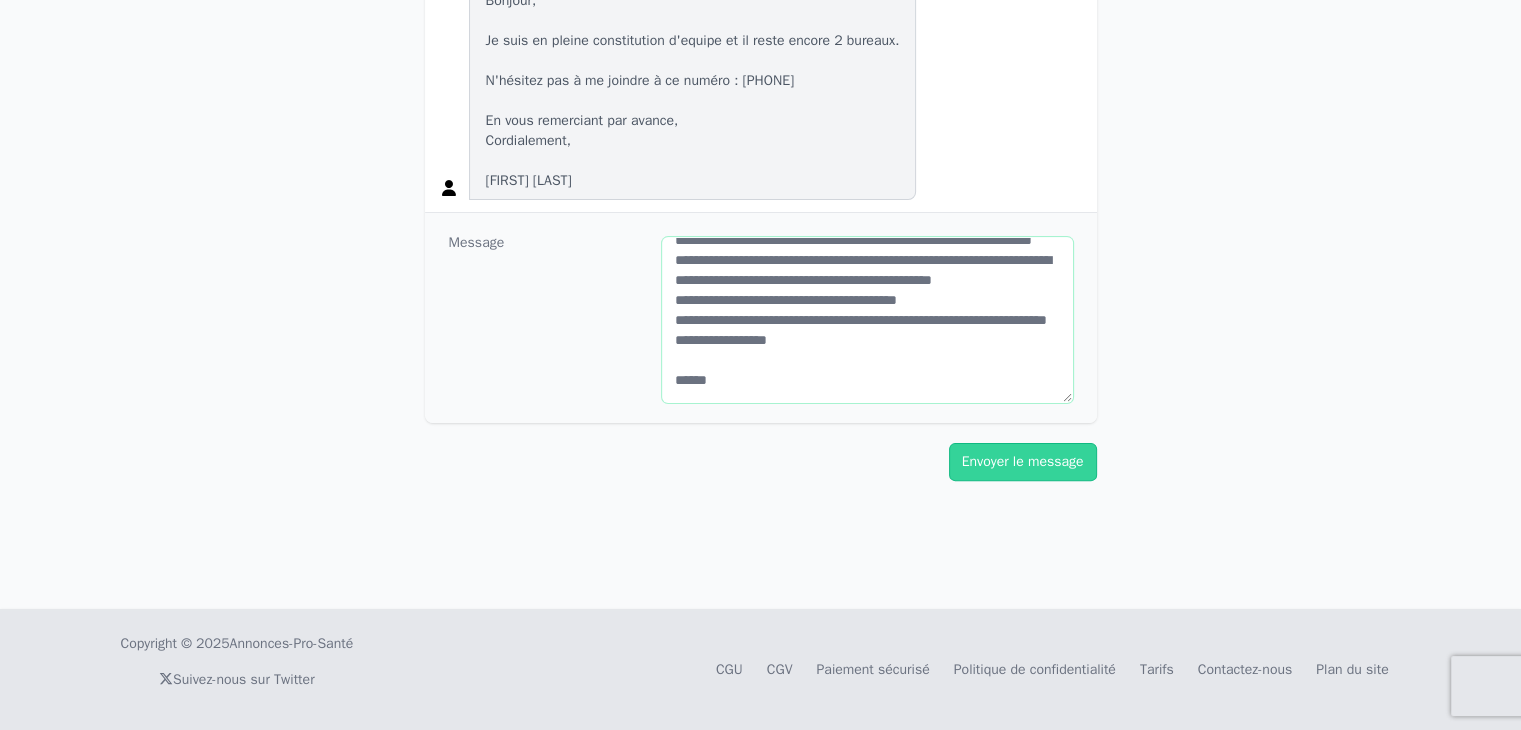 scroll, scrollTop: 120, scrollLeft: 0, axis: vertical 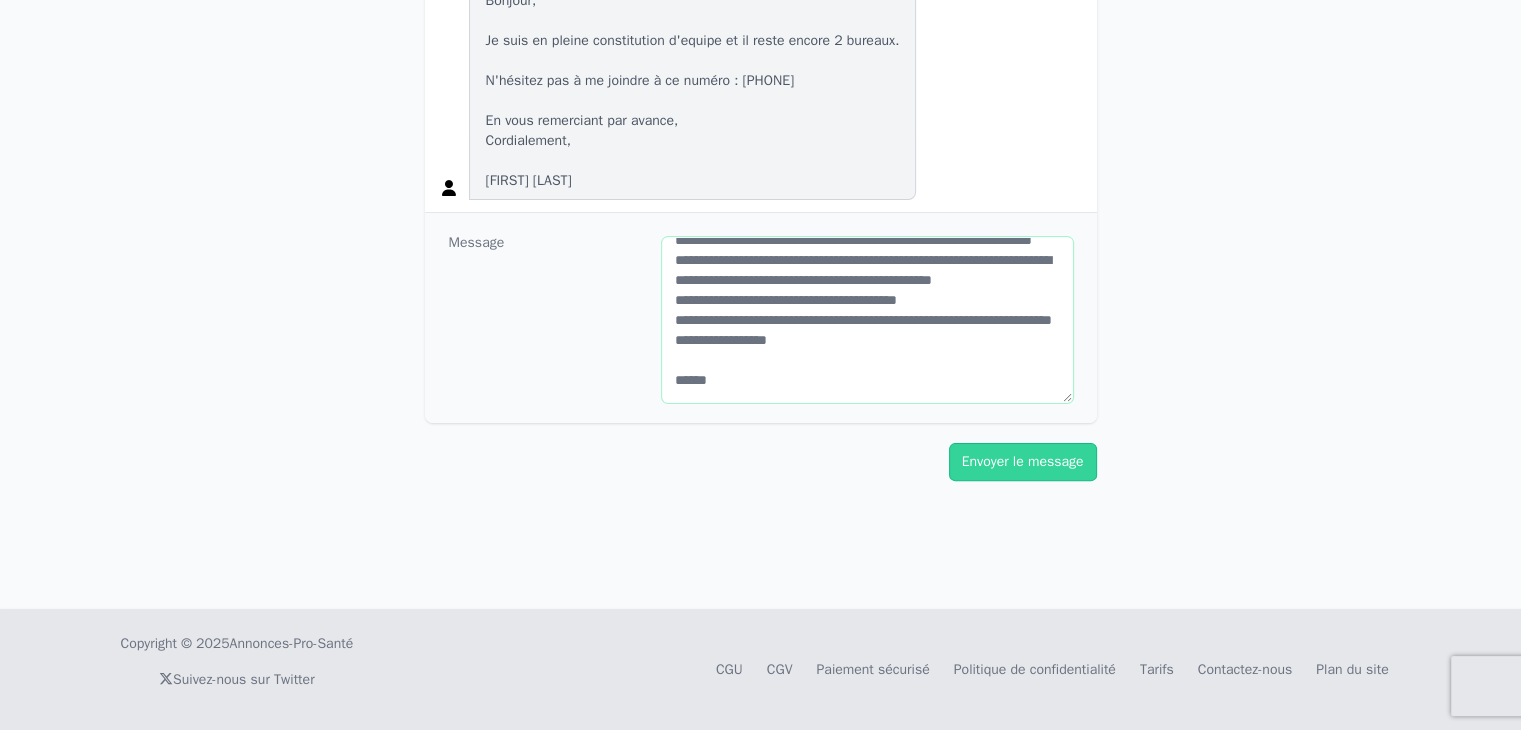click on "**********" at bounding box center [867, 320] 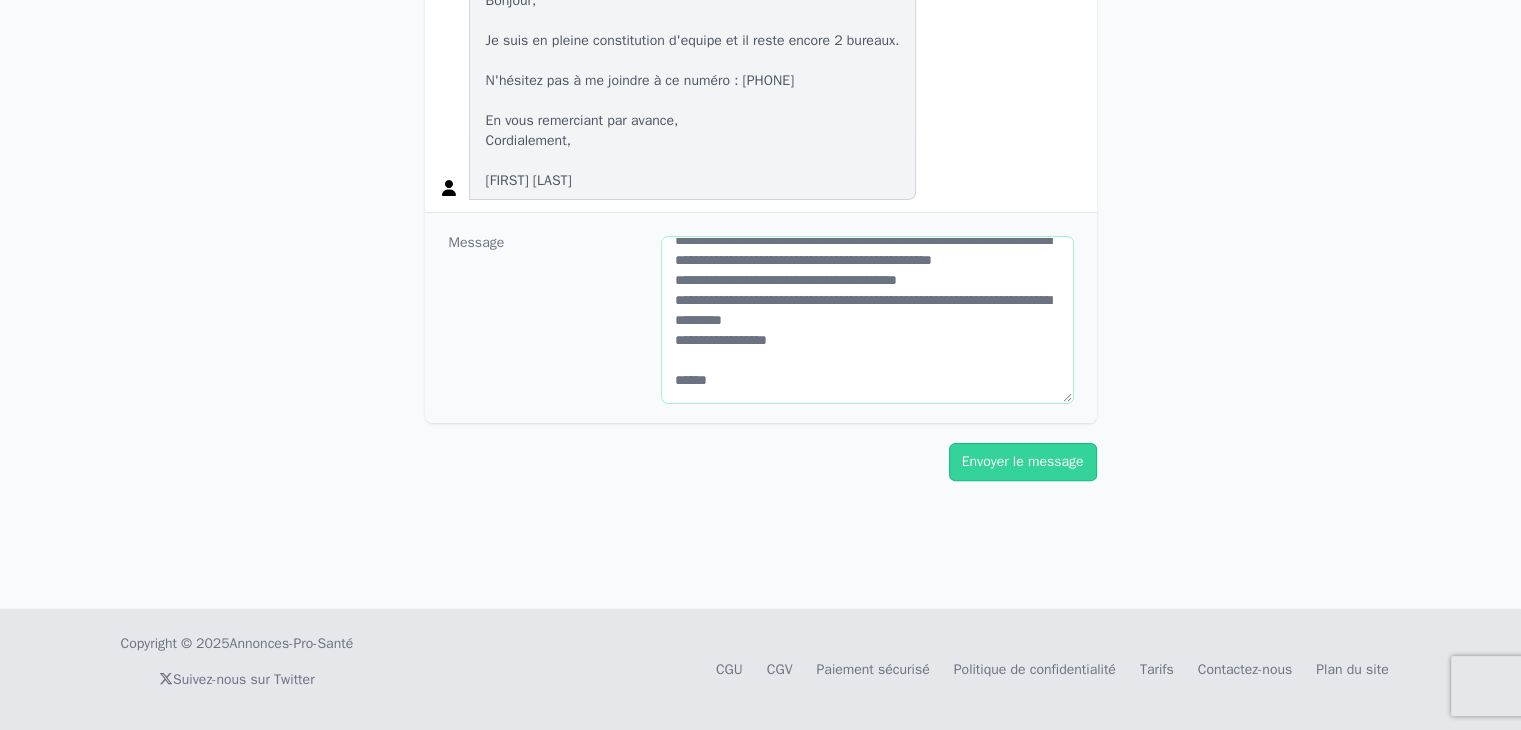 scroll, scrollTop: 0, scrollLeft: 0, axis: both 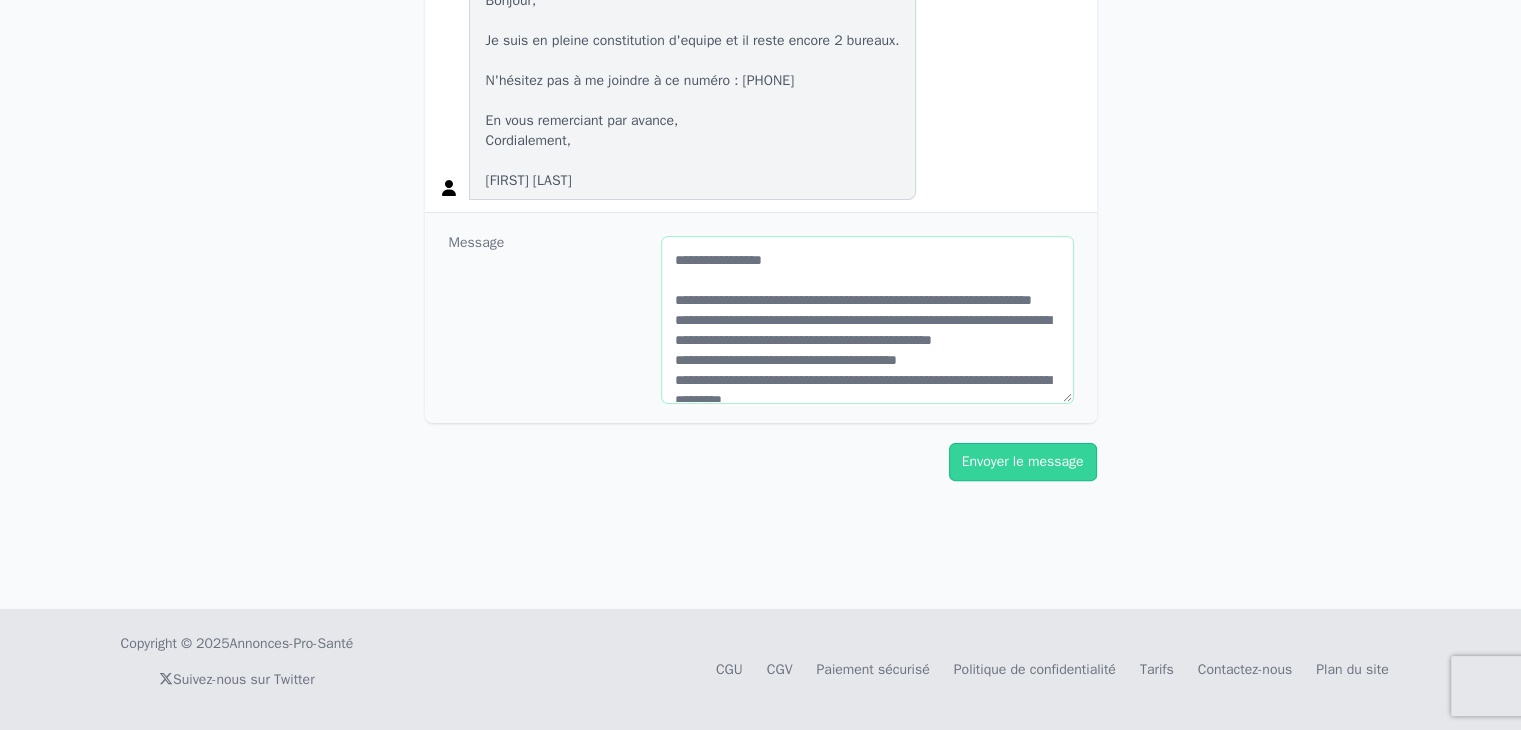 click on "**********" at bounding box center (867, 320) 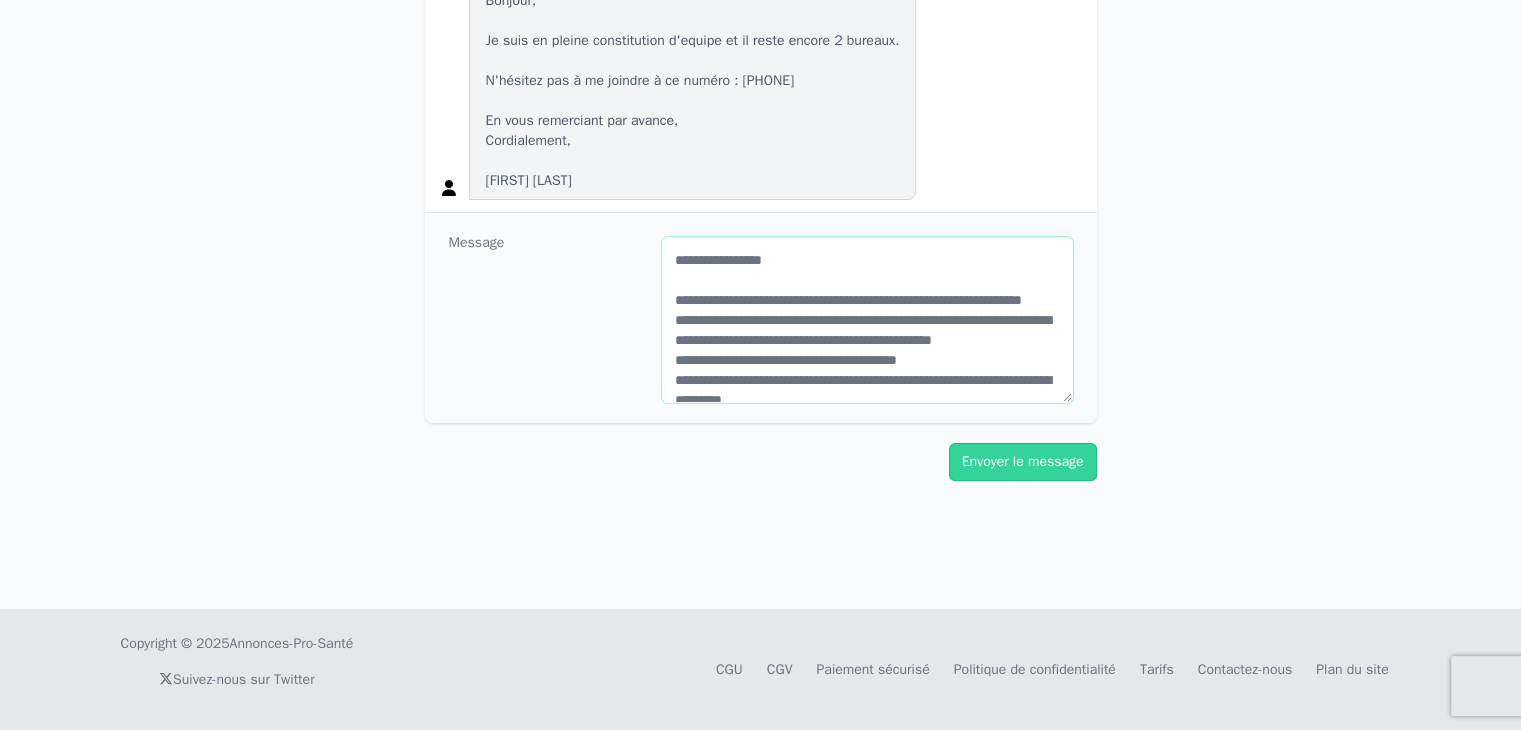 click on "**********" at bounding box center [867, 320] 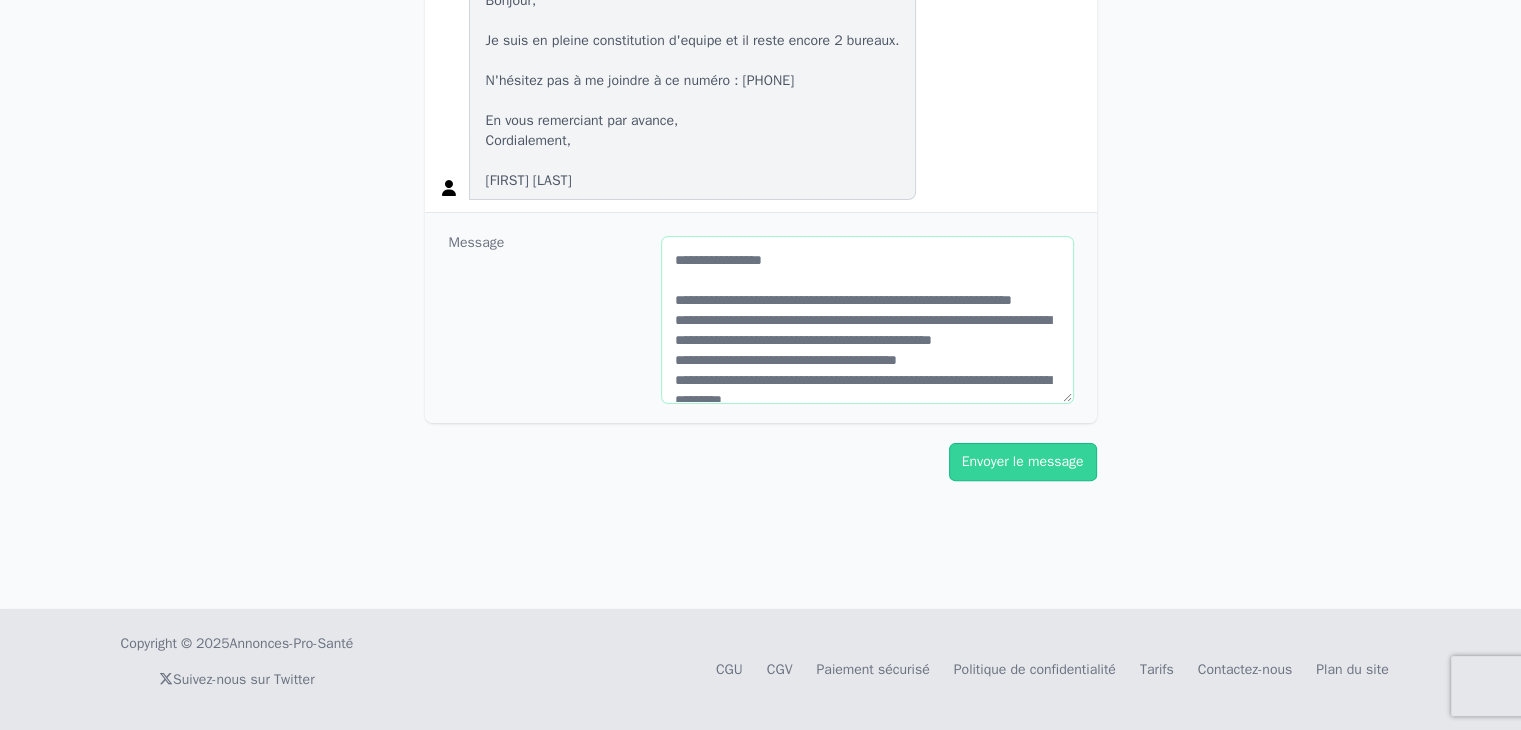 click on "**********" at bounding box center [867, 320] 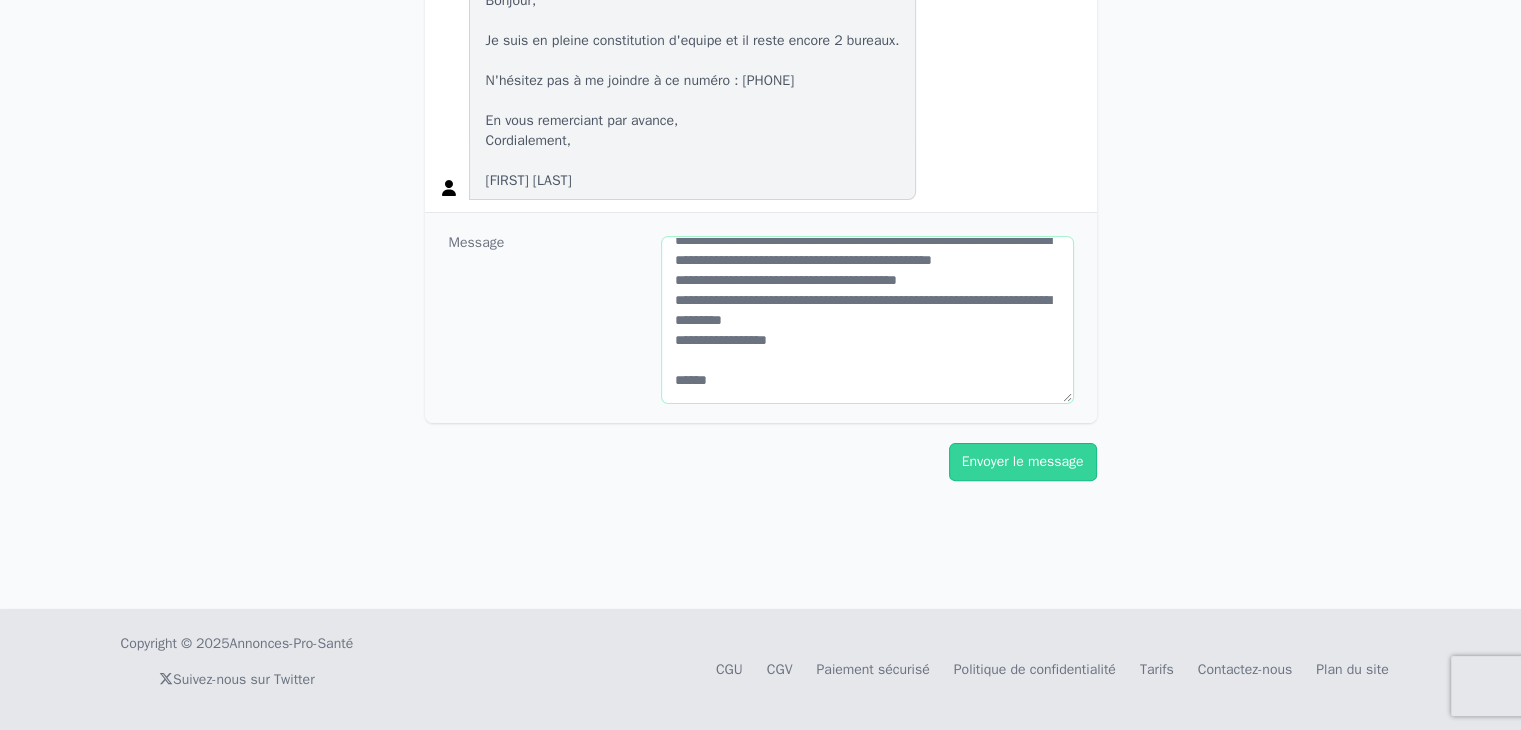scroll, scrollTop: 120, scrollLeft: 0, axis: vertical 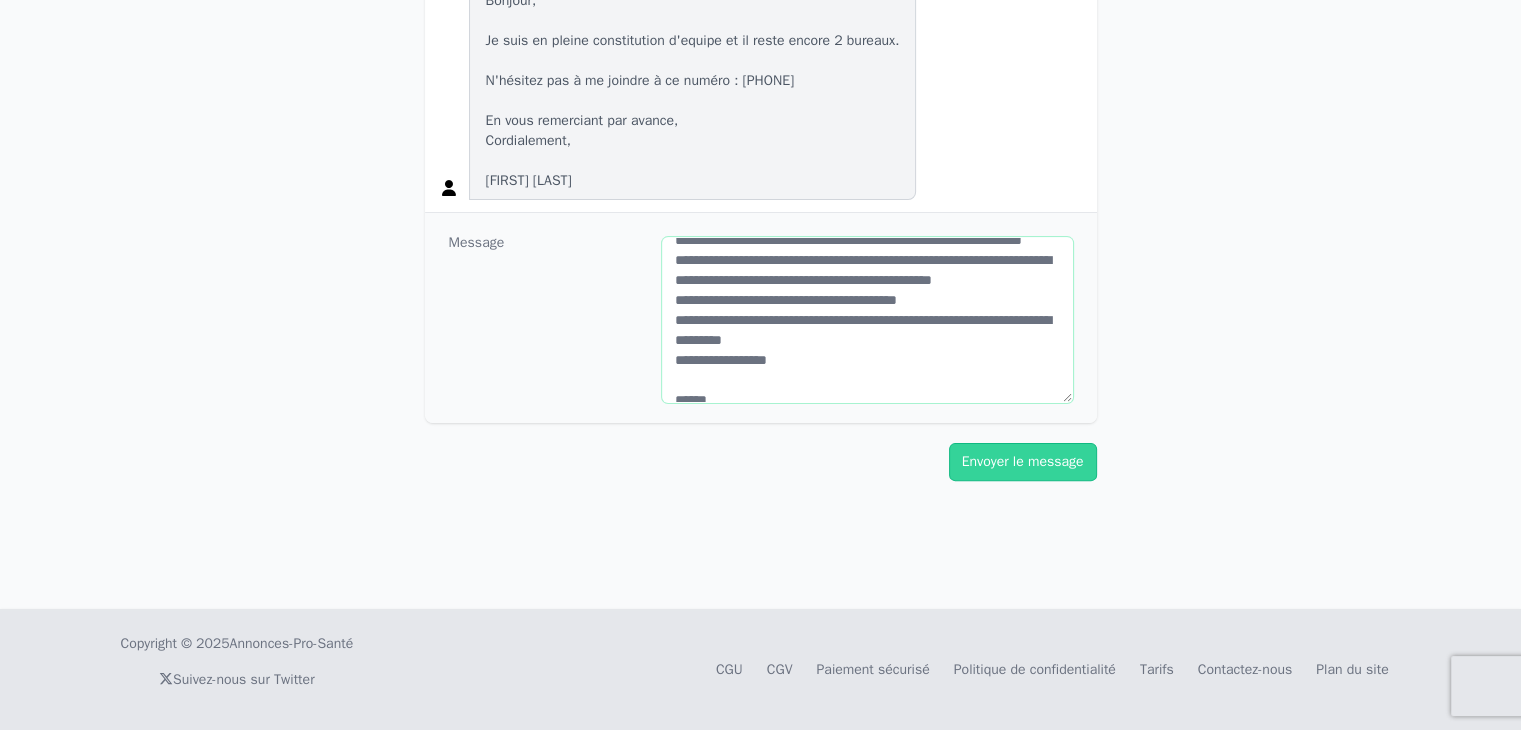 click on "**********" at bounding box center [867, 320] 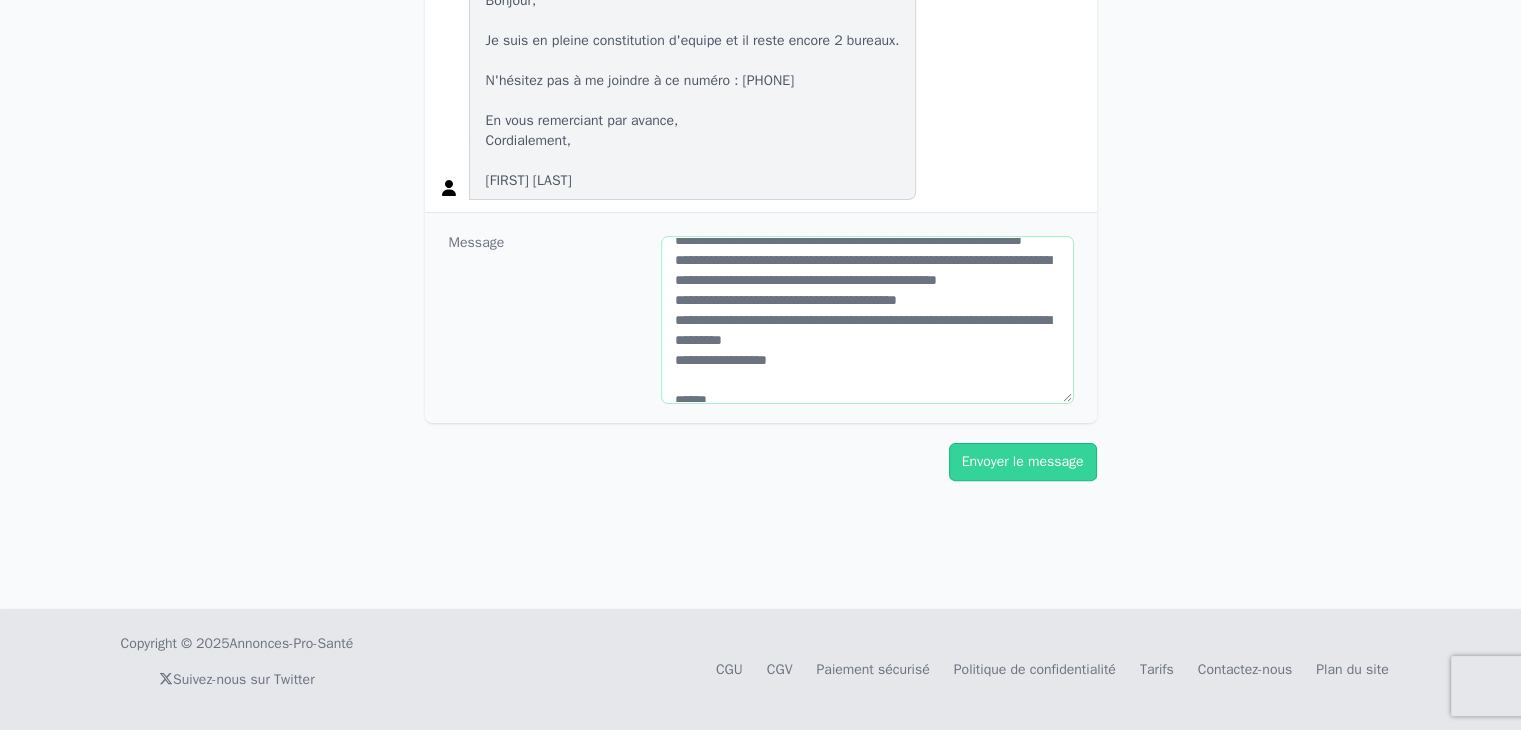 type on "**********" 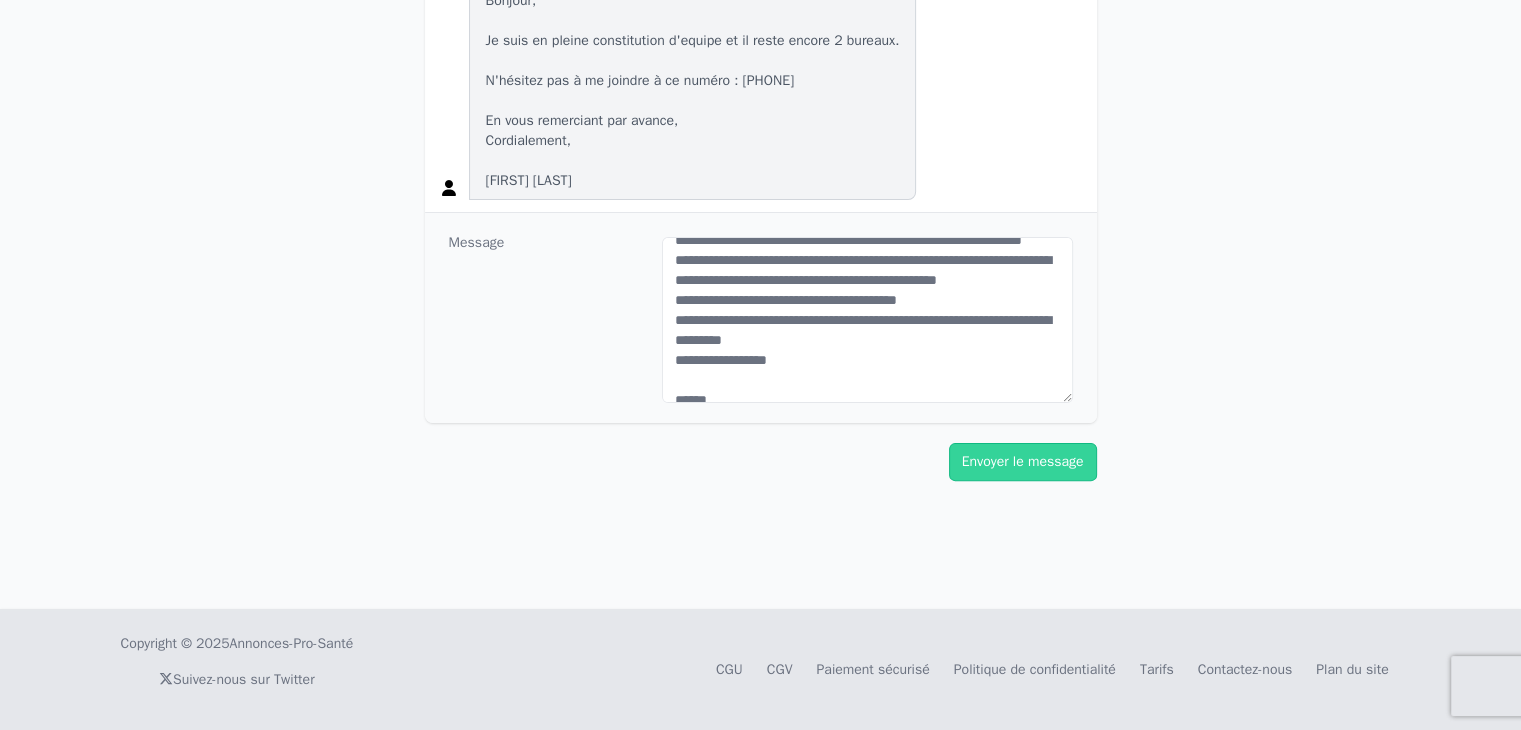 click on "**********" 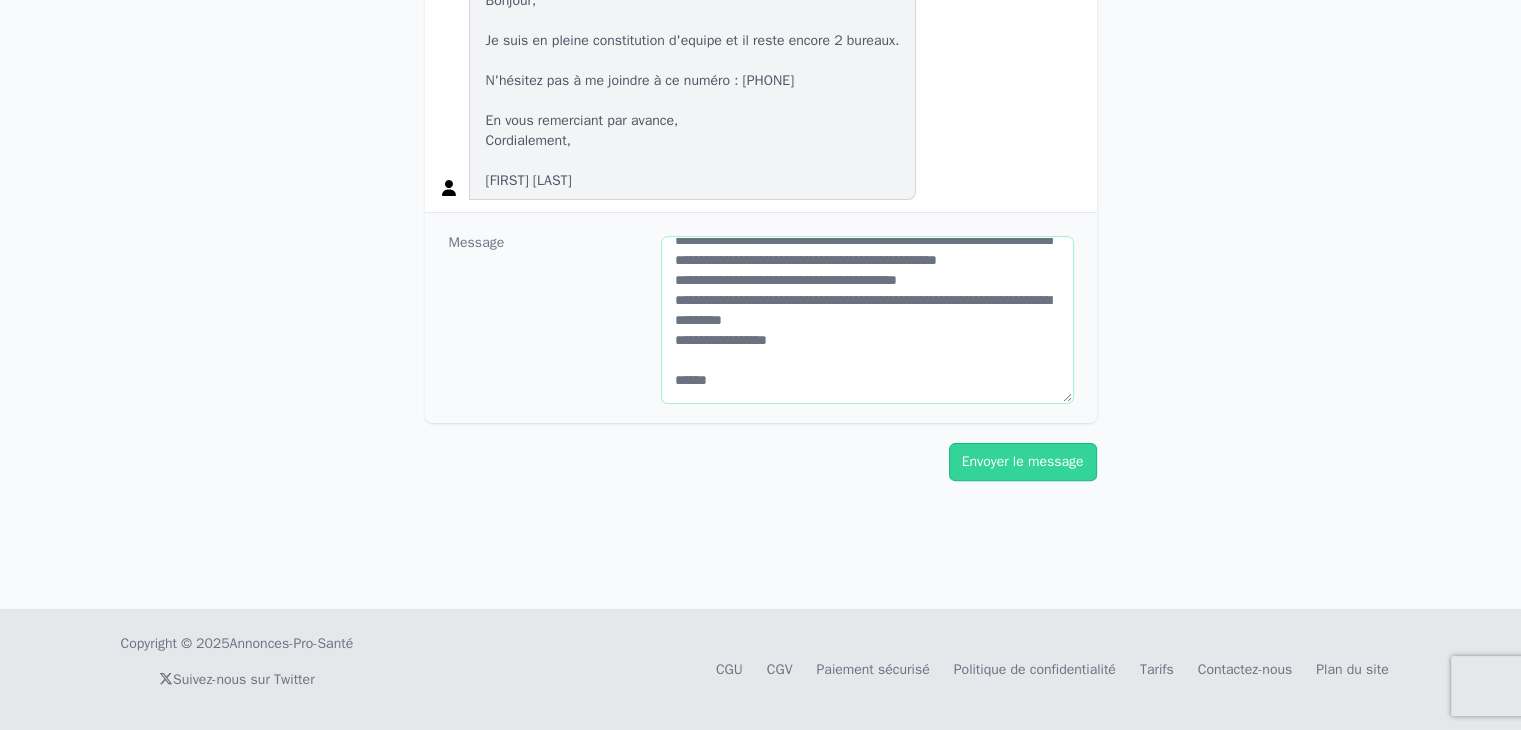 scroll, scrollTop: 120, scrollLeft: 0, axis: vertical 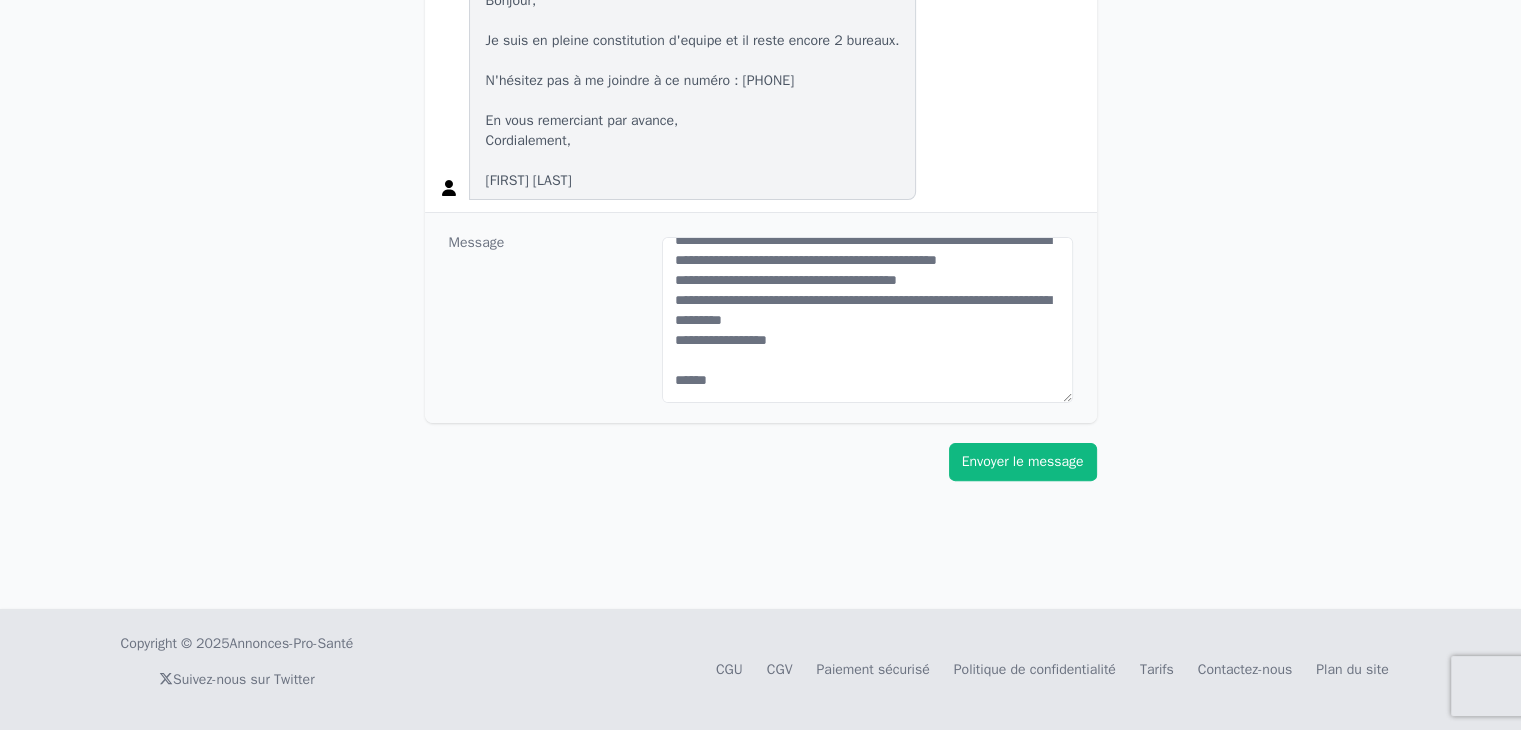 click on "Envoyer le message" 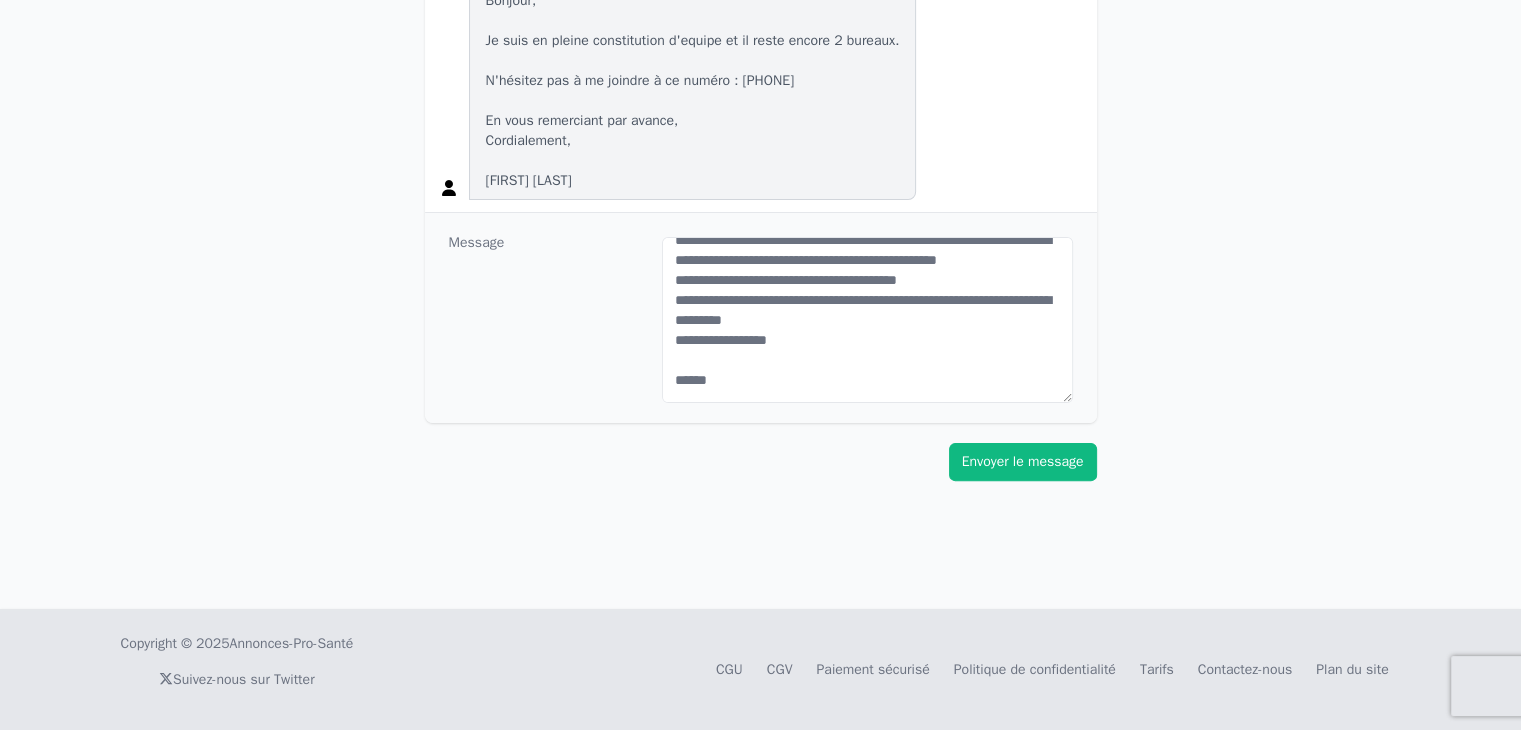 click on "Envoyer le message" 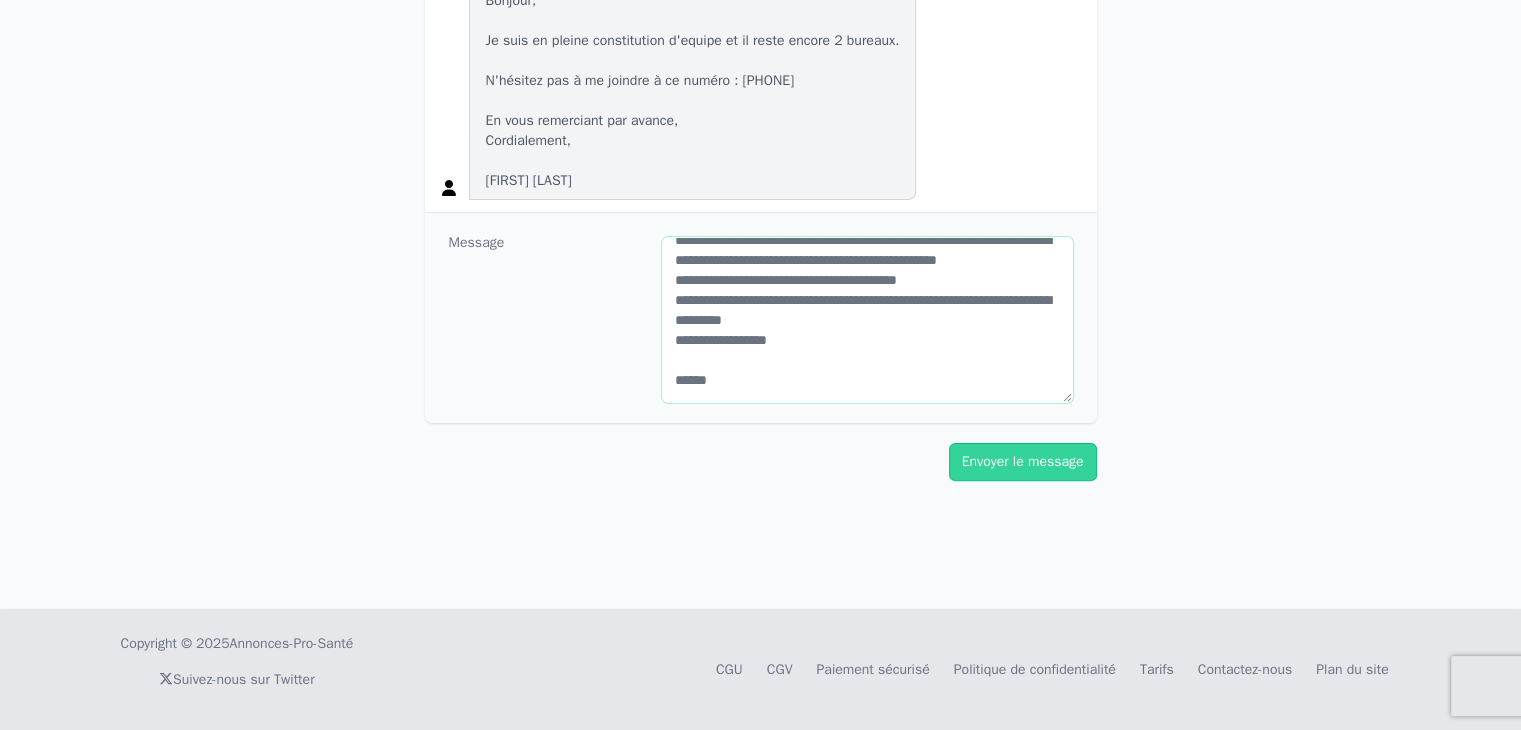 scroll, scrollTop: 0, scrollLeft: 0, axis: both 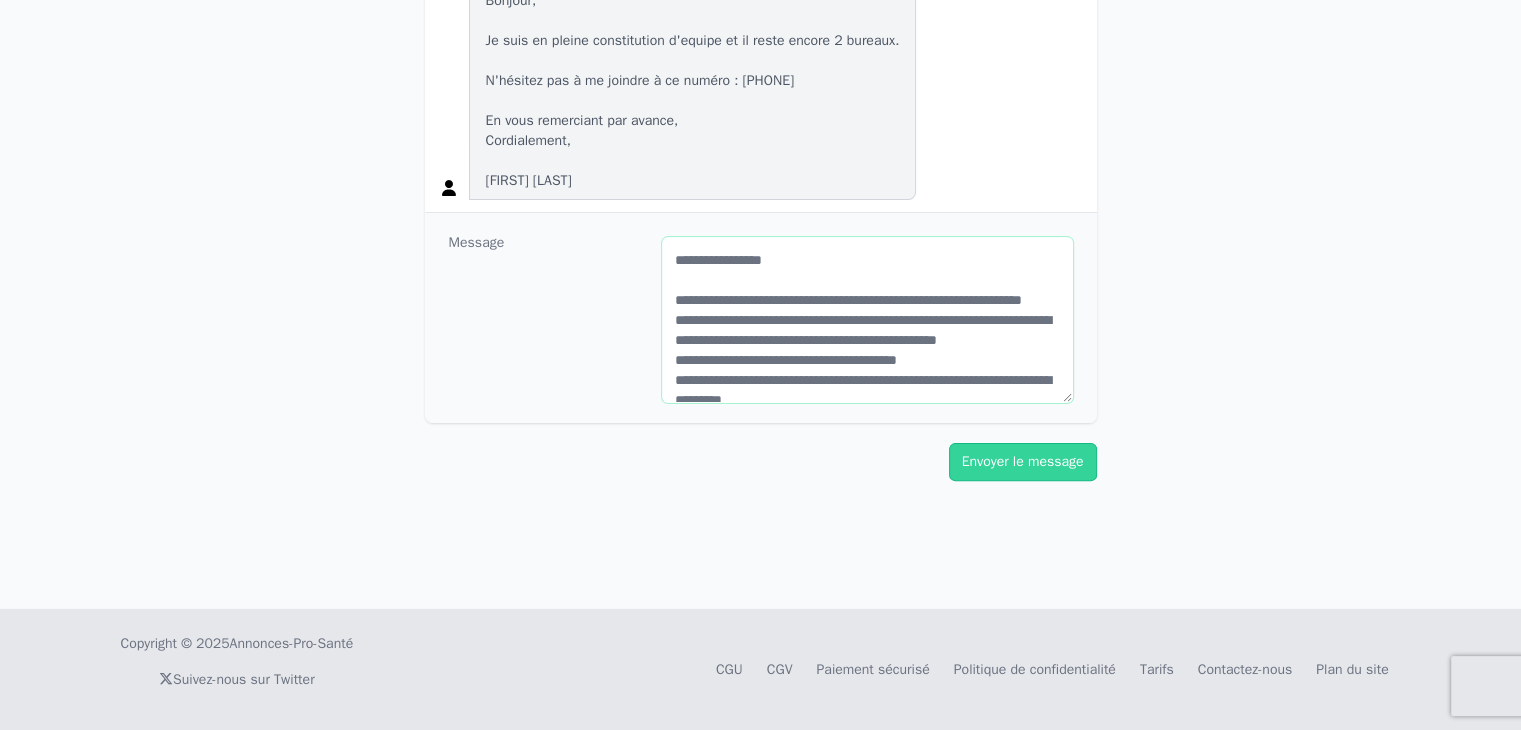drag, startPoint x: 726, startPoint y: 440, endPoint x: 654, endPoint y: 287, distance: 169.09465 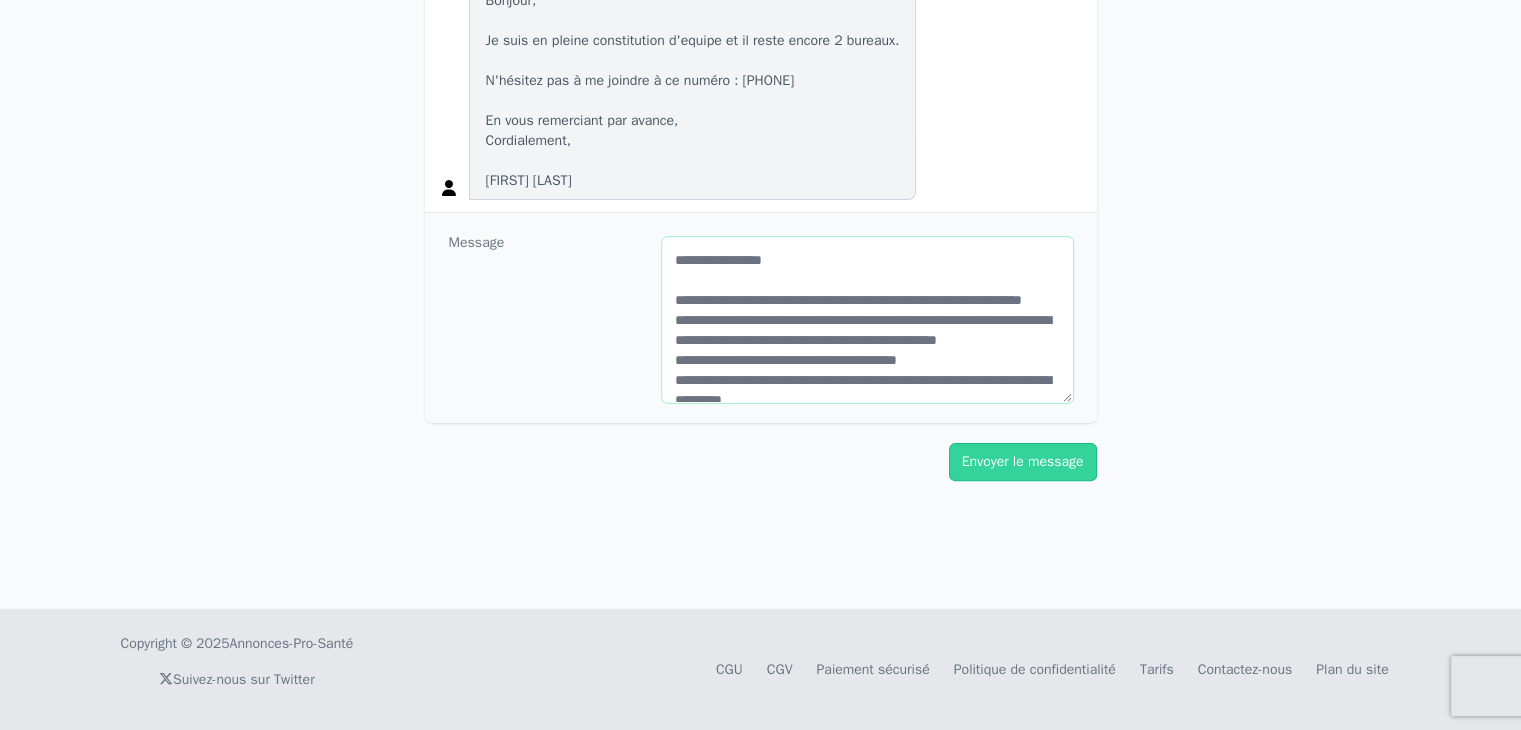 type 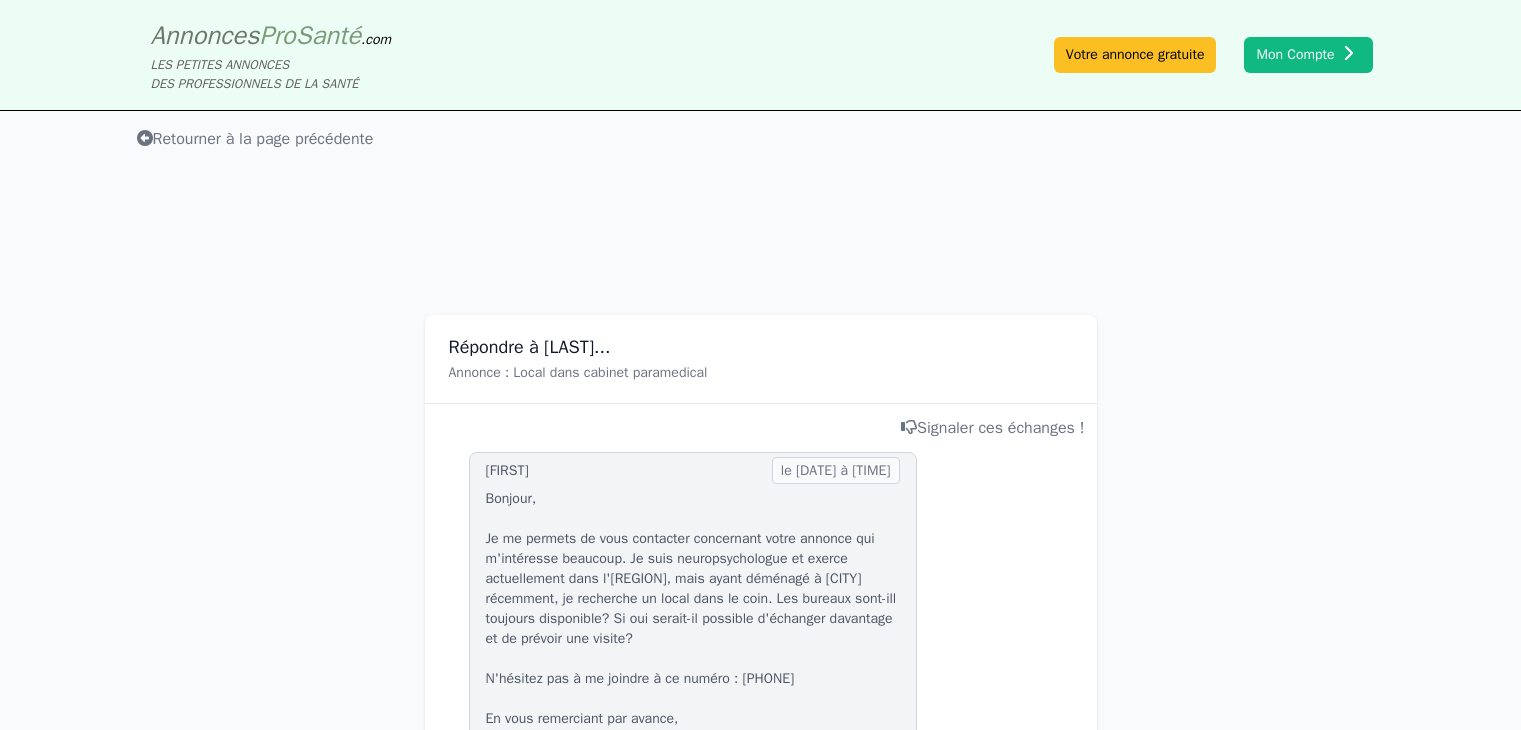 scroll, scrollTop: 2, scrollLeft: 0, axis: vertical 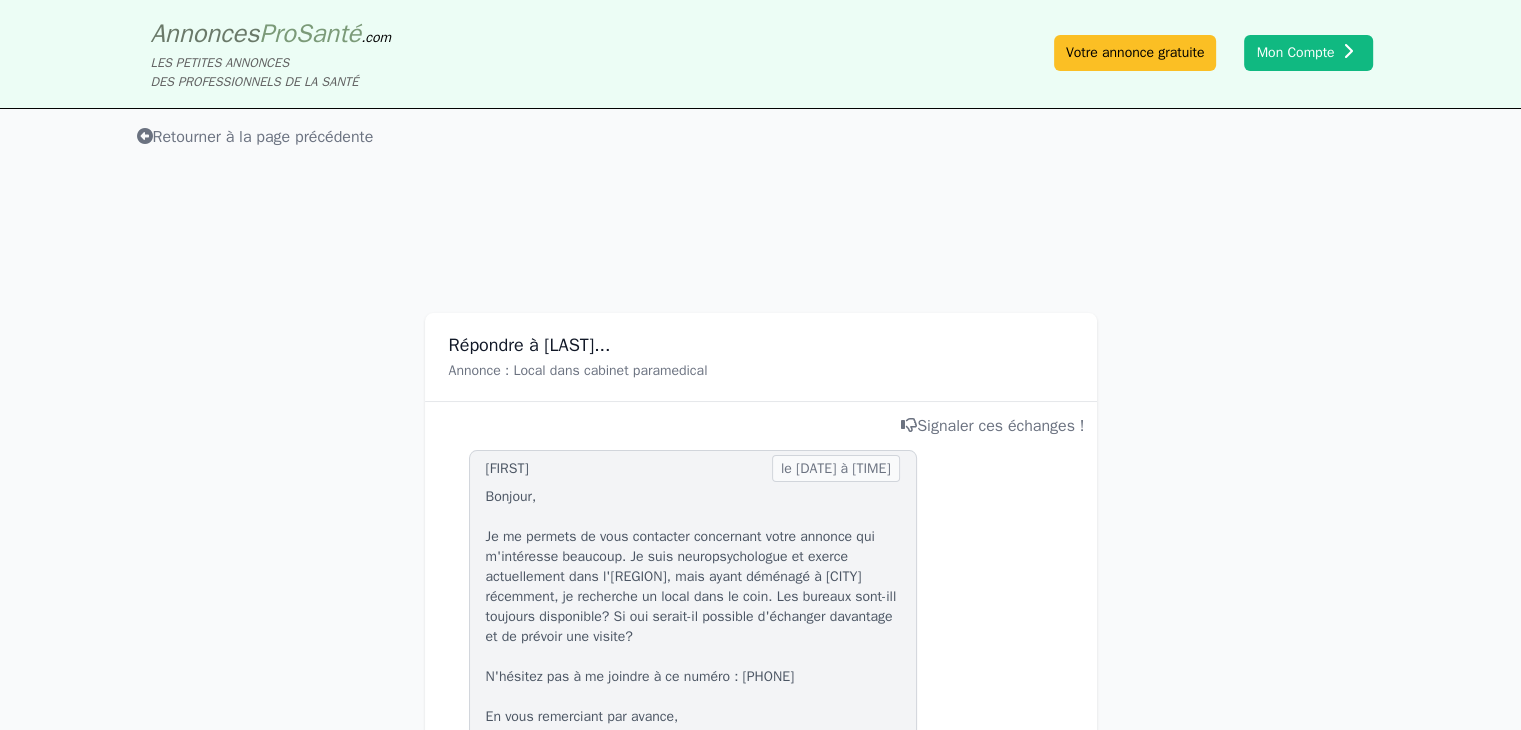 click on "Retourner à la page précédente" 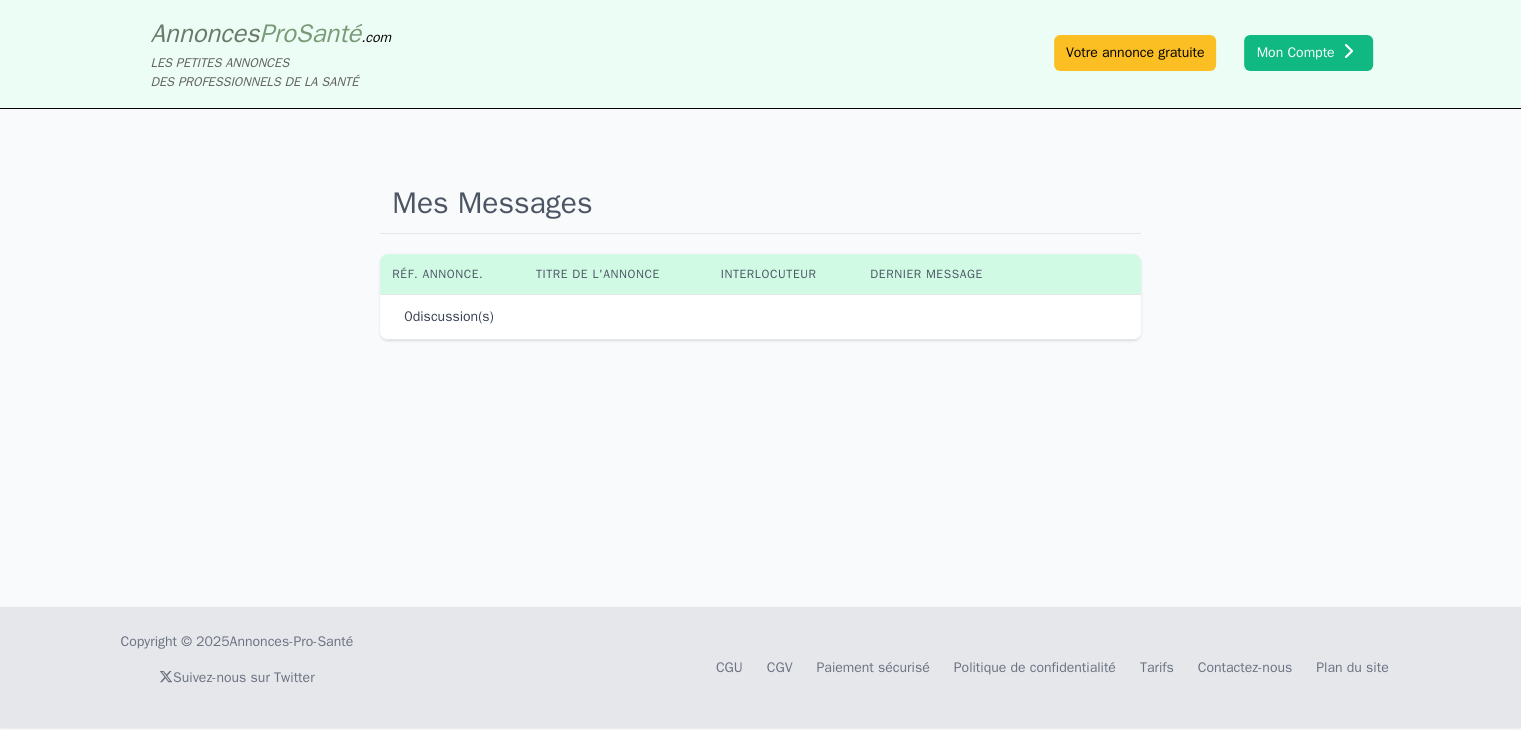 scroll, scrollTop: 0, scrollLeft: 0, axis: both 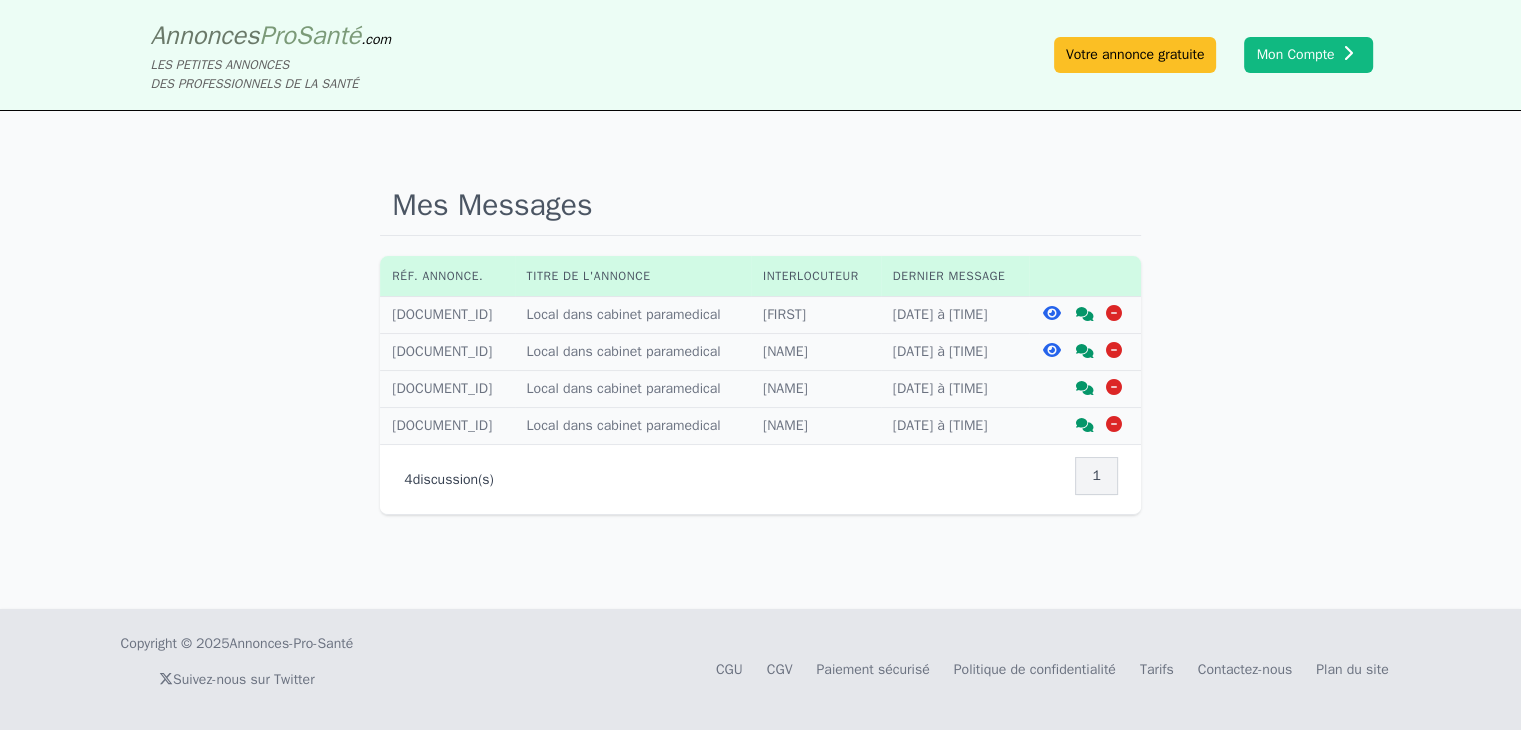 click 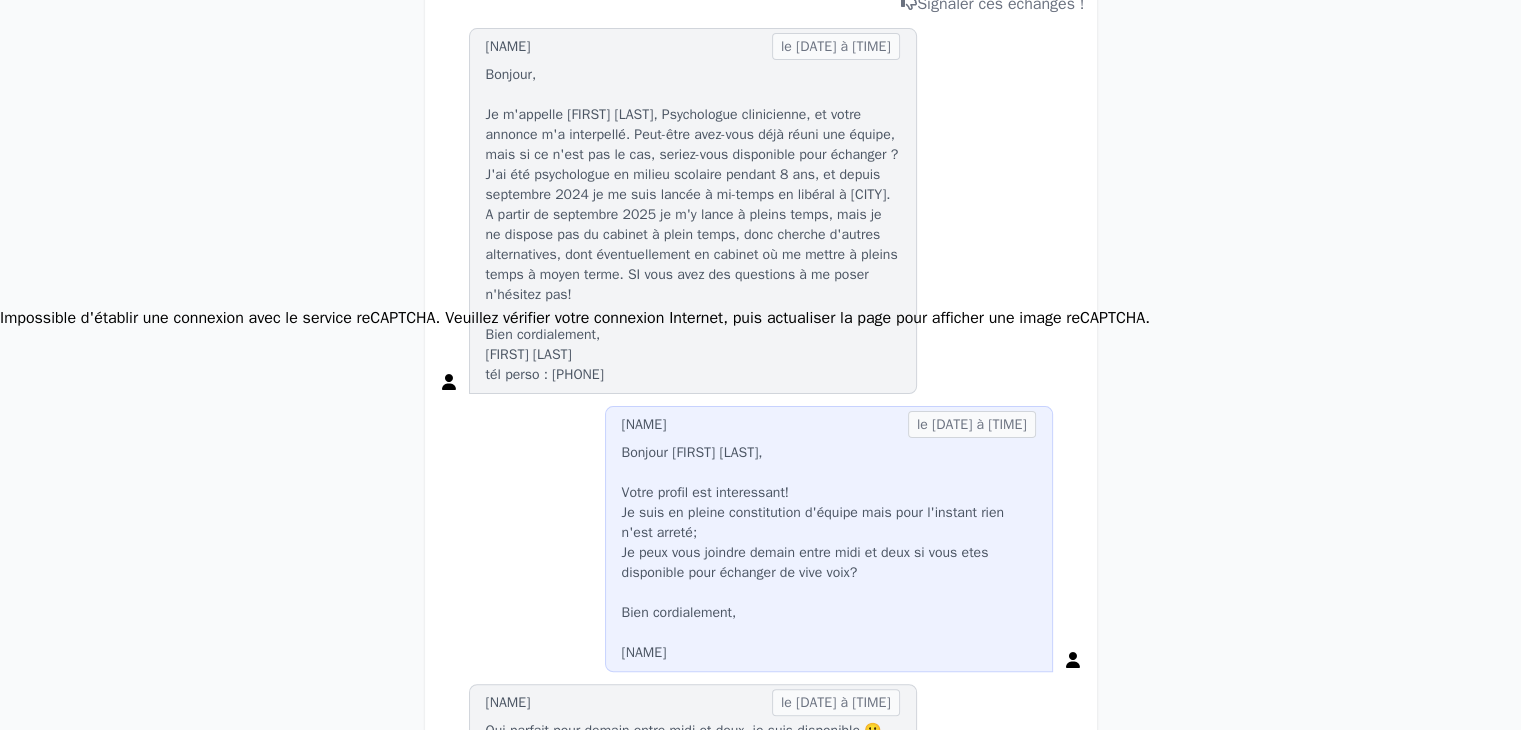 scroll, scrollTop: 428, scrollLeft: 0, axis: vertical 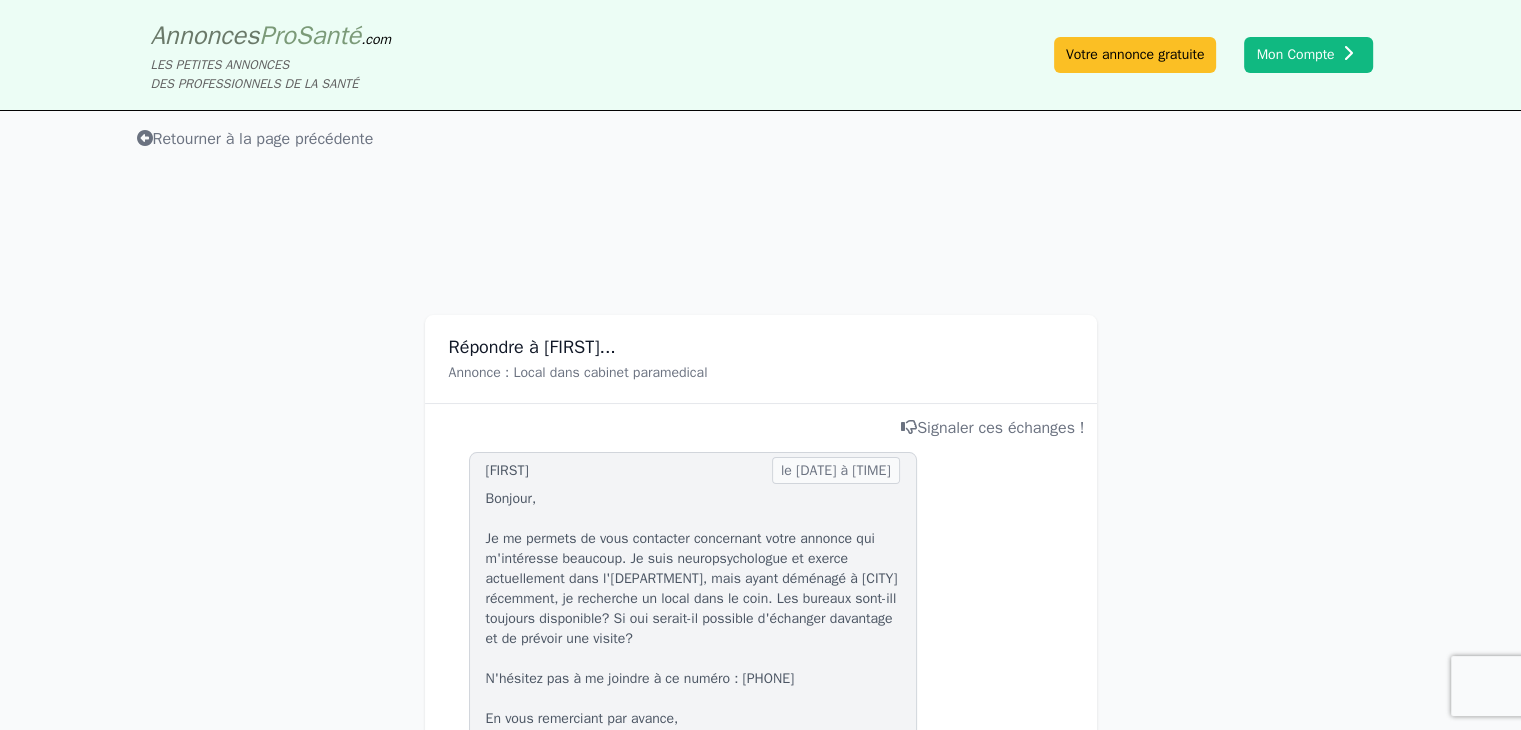 drag, startPoint x: 843, startPoint y: 37, endPoint x: 844, endPoint y: 17, distance: 20.024984 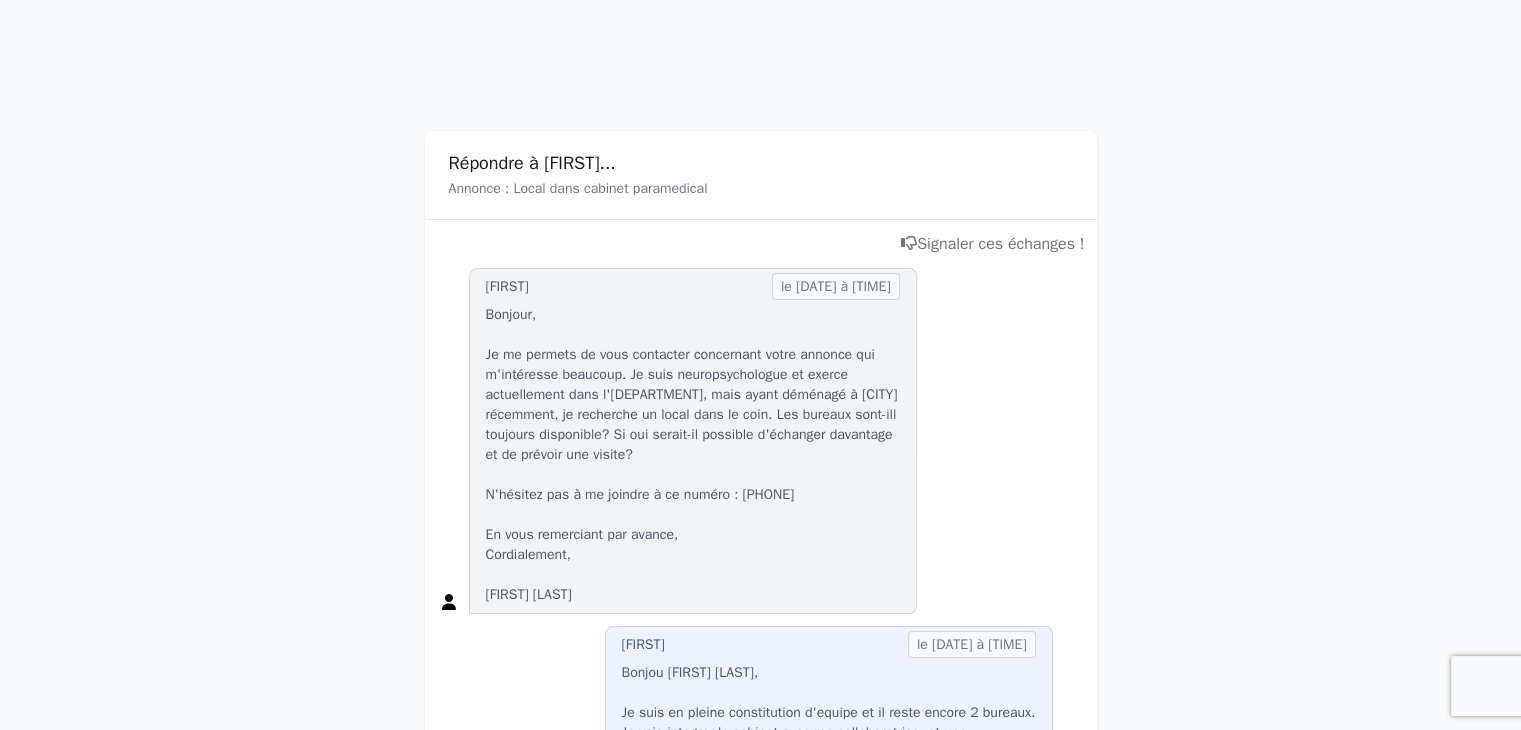 scroll, scrollTop: 0, scrollLeft: 0, axis: both 